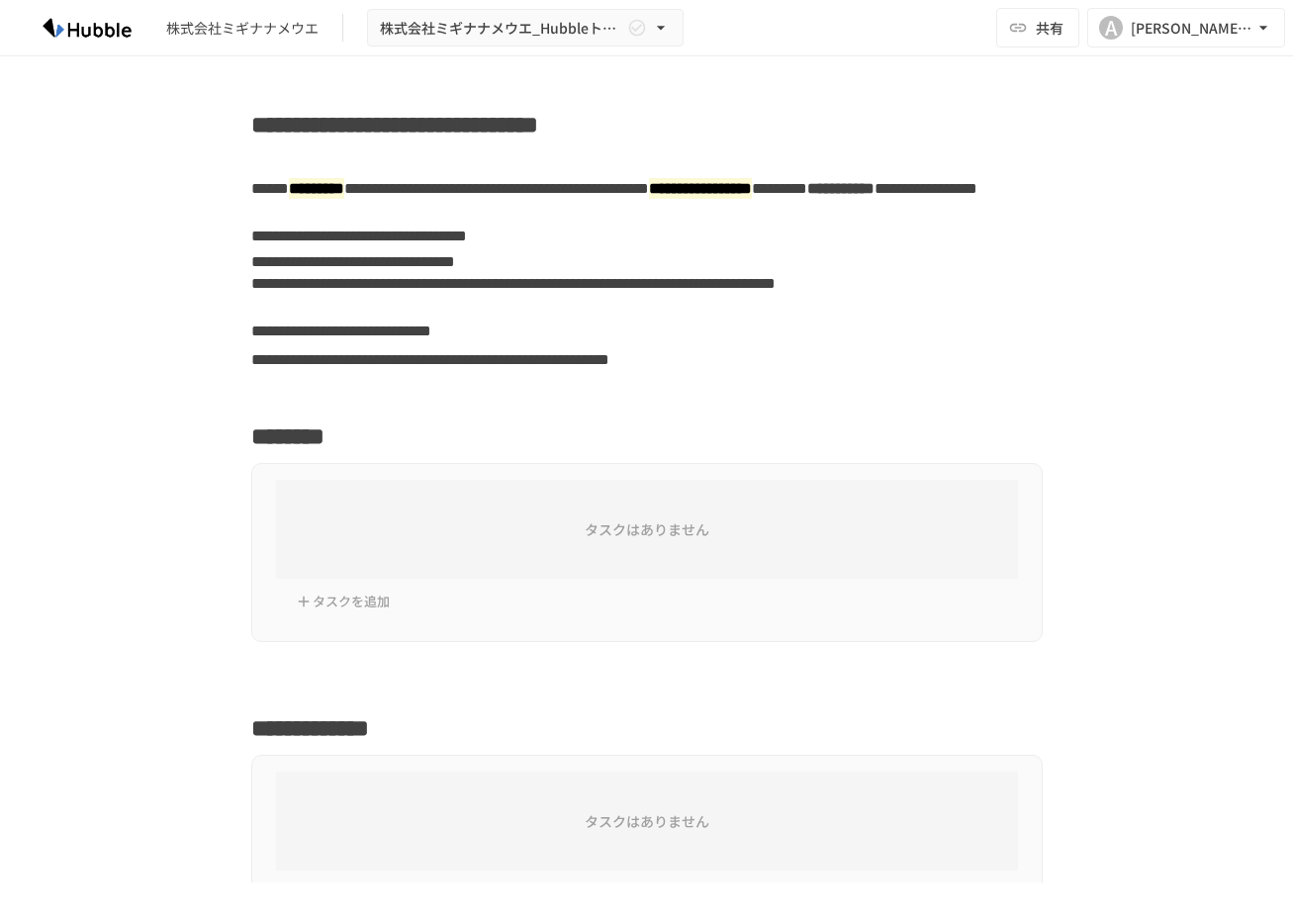 scroll, scrollTop: 0, scrollLeft: 0, axis: both 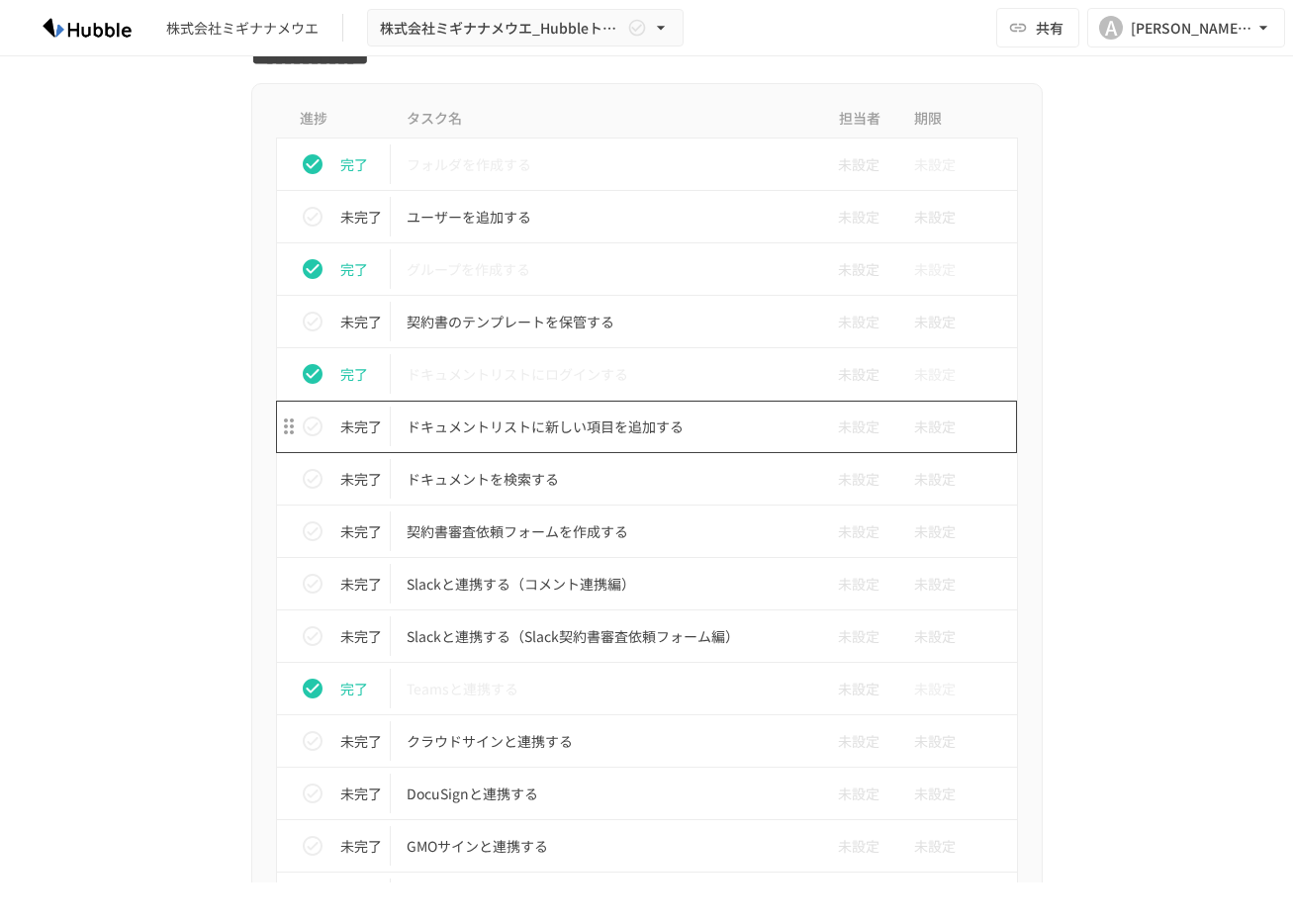 click on "ドキュメントリストに新しい項目を追加する" at bounding box center [605, 426] 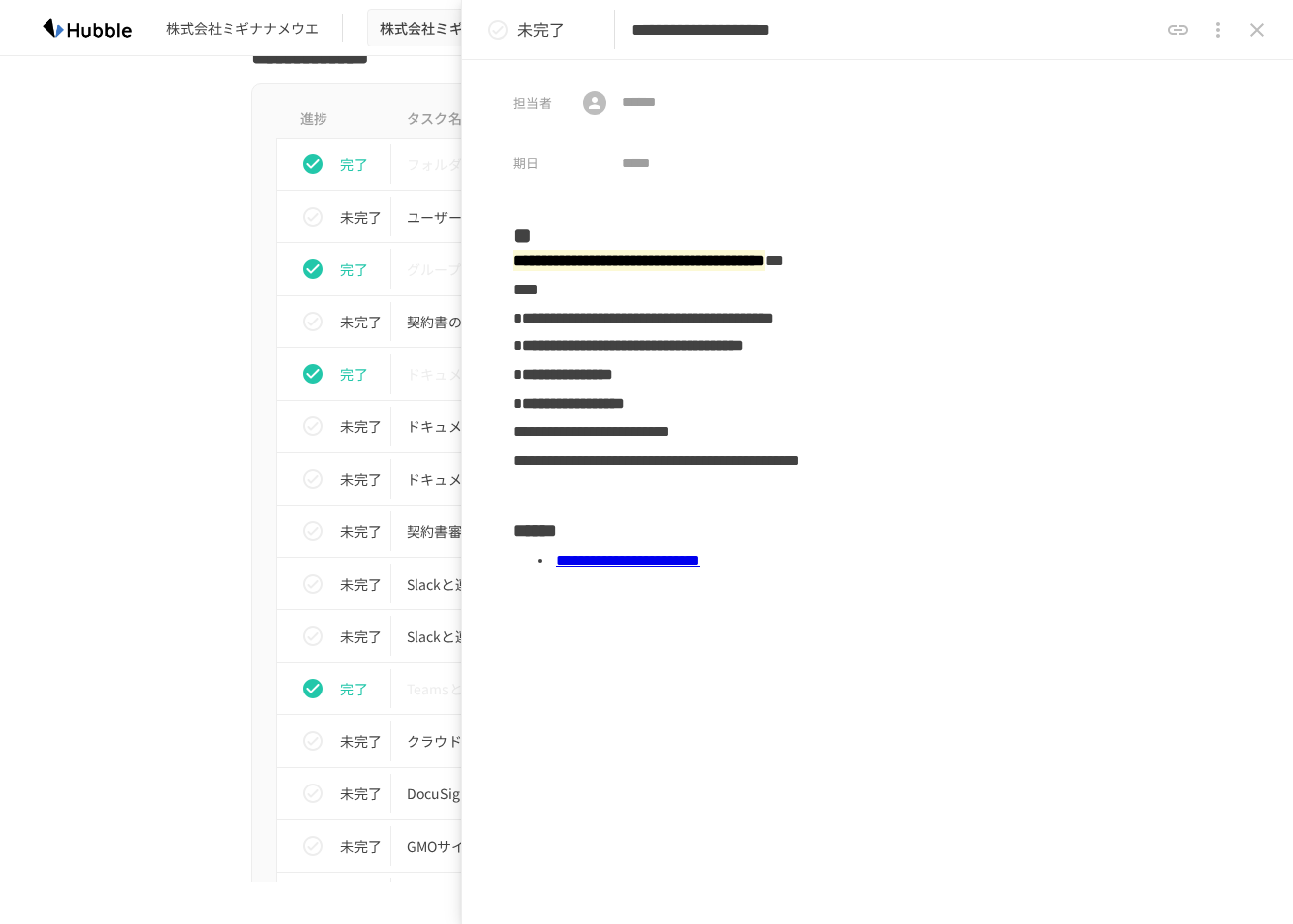 click on "進捗 タスク名 担当者 期限 完了 フォルダを作成する 未設定 未設定 未完了 ユーザーを追加する 未設定 未設定 完了 グループを作成する 未設定 未設定 未完了 契約書のテンプレートを保管する 未設定 未設定 完了 ドキュメントリストにログインする 未設定 未設定 未完了 ドキュメントリストに新しい項目を追加する 未設定 未設定 未完了 ドキュメントを検索する 未設定 未設定 未完了 契約書審査依頼フォームを作成する 未設定 未設定 未完了 Slackと連携する（コメント連携編） 未設定 未設定 未完了 Slackと連携する（Slack契約書審査依頼フォーム編） 未設定 未設定 完了 Teamsと連携する 未設定 未設定 未完了 クラウドサインと連携する 未設定 未設定 未完了 DocuSignと連携する 未設定 未設定 未完了 GMOサインと連携する 未設定 未設定 未完了 未設定 未設定" at bounding box center (647, 588) 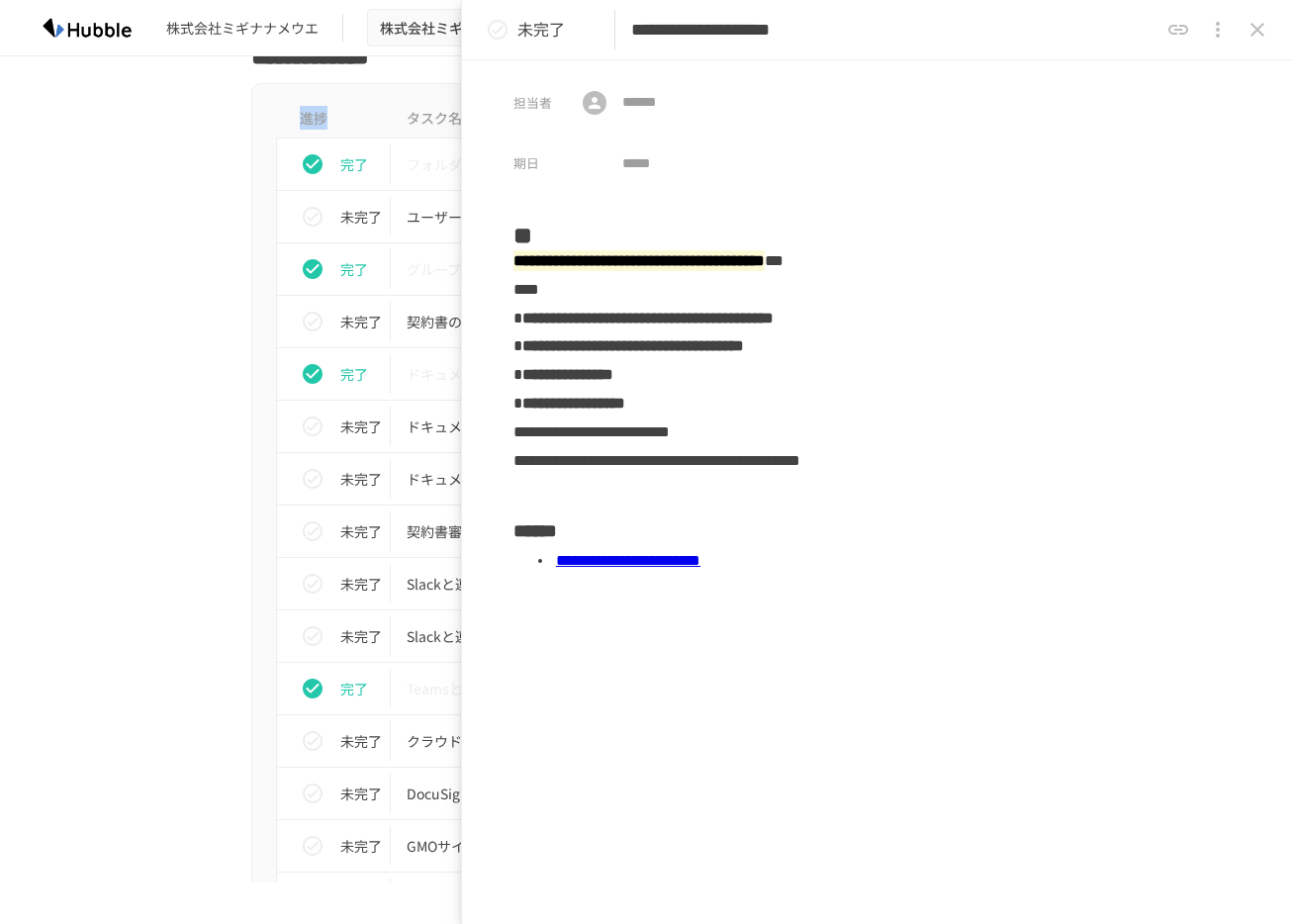 click on "進捗 タスク名 担当者 期限 完了 フォルダを作成する 未設定 未設定 未完了 ユーザーを追加する 未設定 未設定 完了 グループを作成する 未設定 未設定 未完了 契約書のテンプレートを保管する 未設定 未設定 完了 ドキュメントリストにログインする 未設定 未設定 未完了 ドキュメントリストに新しい項目を追加する 未設定 未設定 未完了 ドキュメントを検索する 未設定 未設定 未完了 契約書審査依頼フォームを作成する 未設定 未設定 未完了 Slackと連携する（コメント連携編） 未設定 未設定 未完了 Slackと連携する（Slack契約書審査依頼フォーム編） 未設定 未設定 完了 Teamsと連携する 未設定 未設定 未完了 クラウドサインと連携する 未設定 未設定 未完了 DocuSignと連携する 未設定 未設定 未完了 GMOサインと連携する 未設定 未設定 未完了 未設定 未設定" at bounding box center [647, 588] 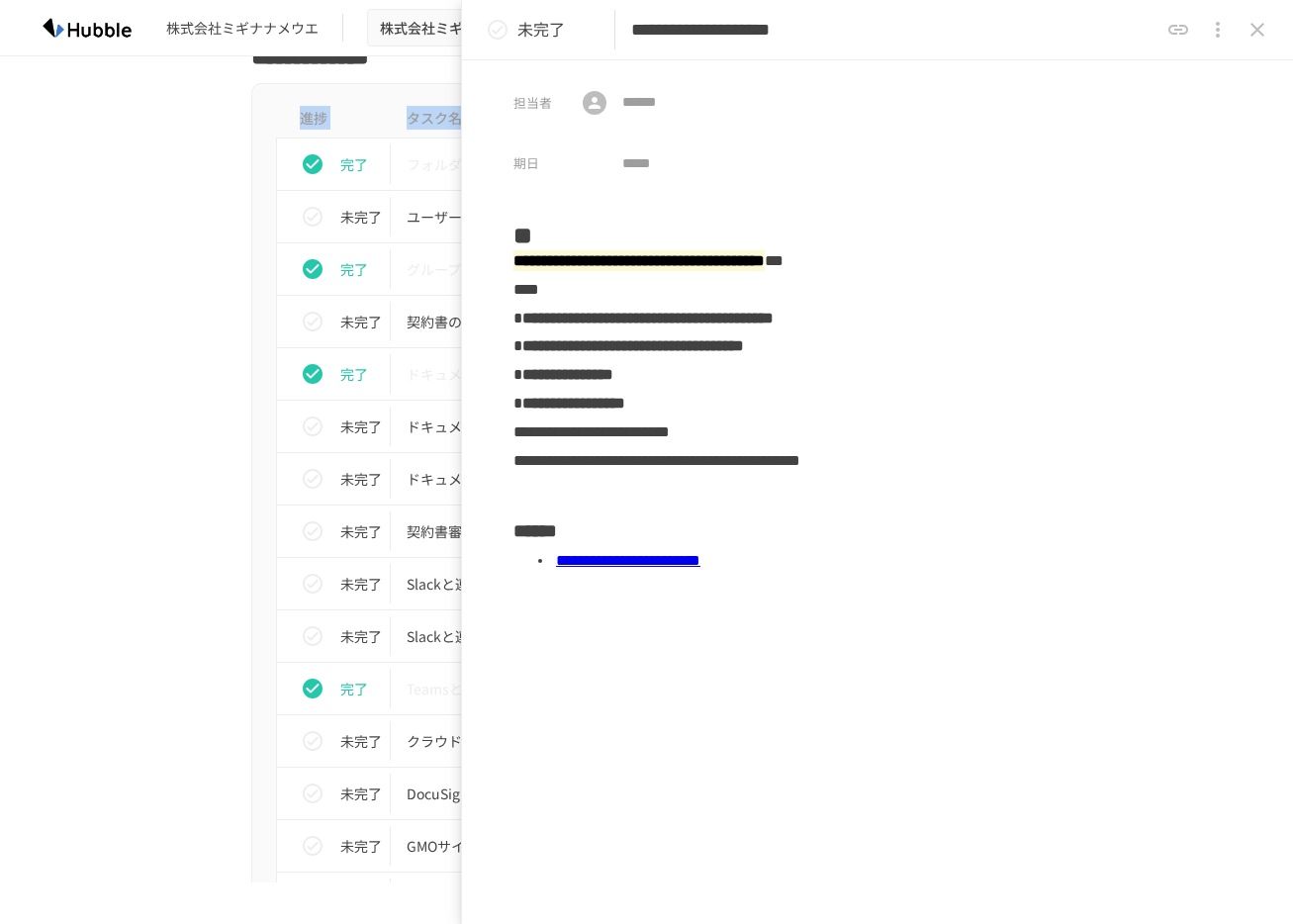 click on "進捗 タスク名 担当者 期限 完了 フォルダを作成する 未設定 未設定 未完了 ユーザーを追加する 未設定 未設定 完了 グループを作成する 未設定 未設定 未完了 契約書のテンプレートを保管する 未設定 未設定 完了 ドキュメントリストにログインする 未設定 未設定 未完了 ドキュメントリストに新しい項目を追加する 未設定 未設定 未完了 ドキュメントを検索する 未設定 未設定 未完了 契約書審査依頼フォームを作成する 未設定 未設定 未完了 Slackと連携する（コメント連携編） 未設定 未設定 未完了 Slackと連携する（Slack契約書審査依頼フォーム編） 未設定 未設定 完了 Teamsと連携する 未設定 未設定 未完了 クラウドサインと連携する 未設定 未設定 未完了 DocuSignと連携する 未設定 未設定 未完了 GMOサインと連携する 未設定 未設定 未完了 未設定 未設定" at bounding box center [647, 588] 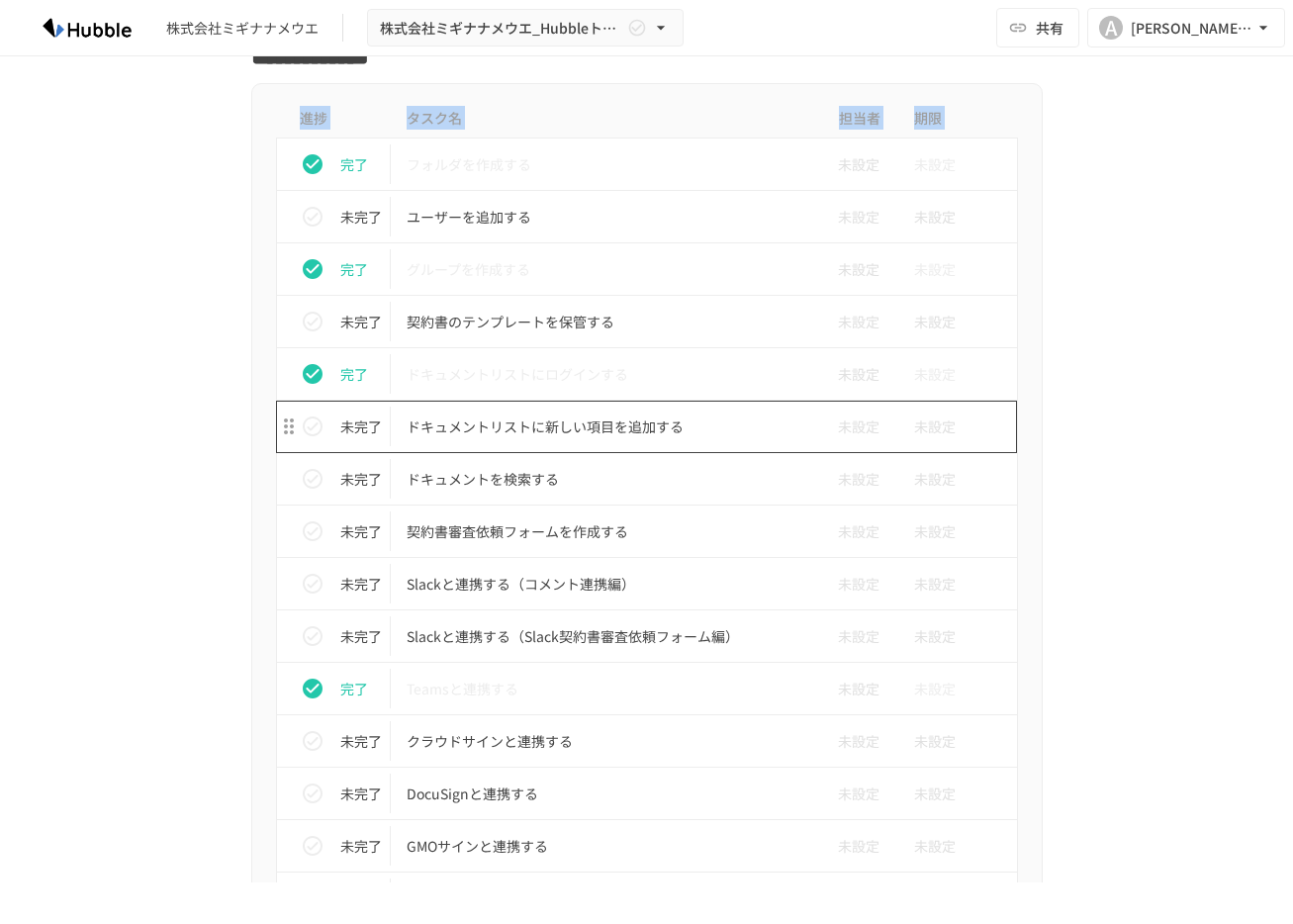 click on "ドキュメントリストに新しい項目を追加する" at bounding box center (605, 426) 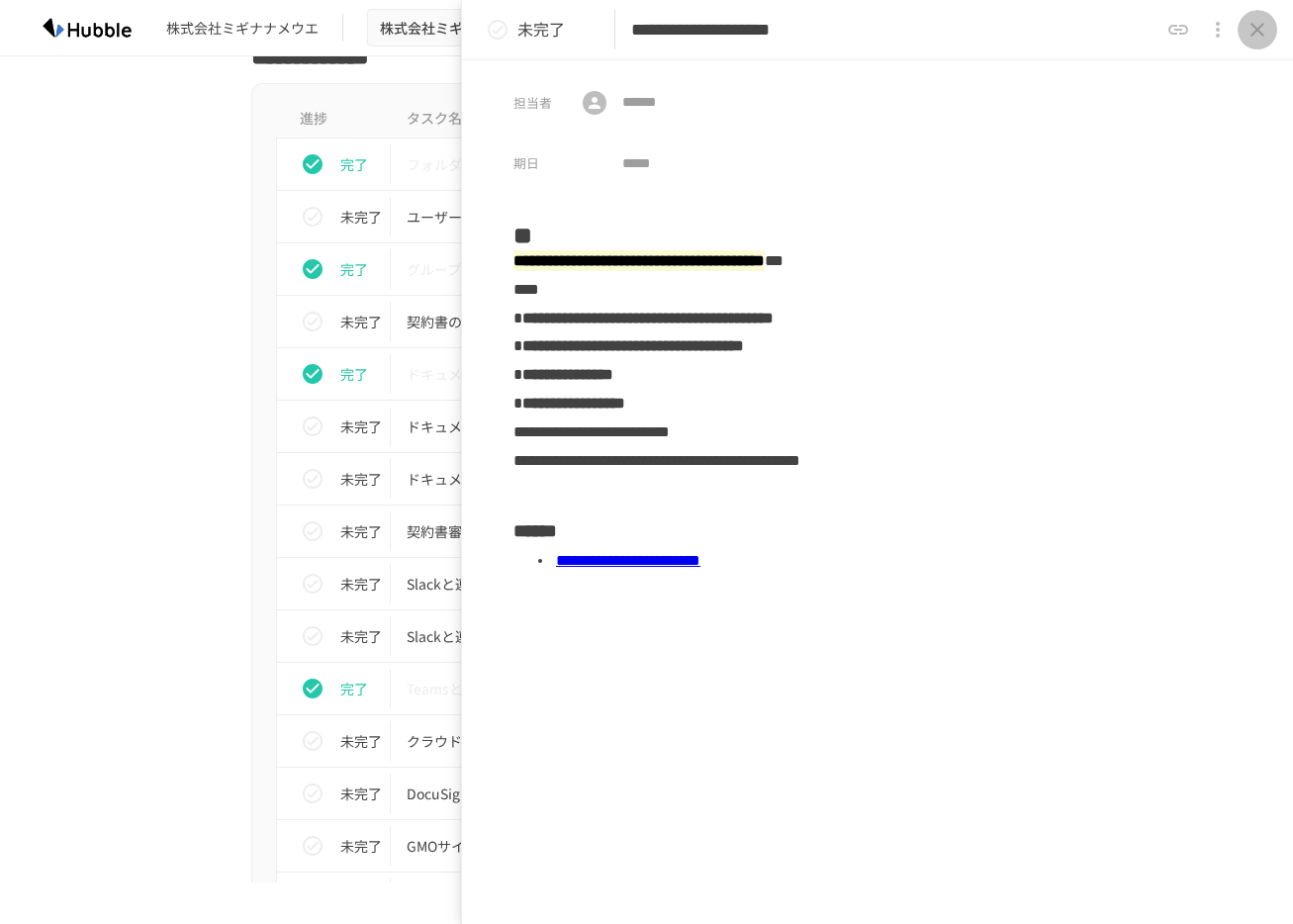 click 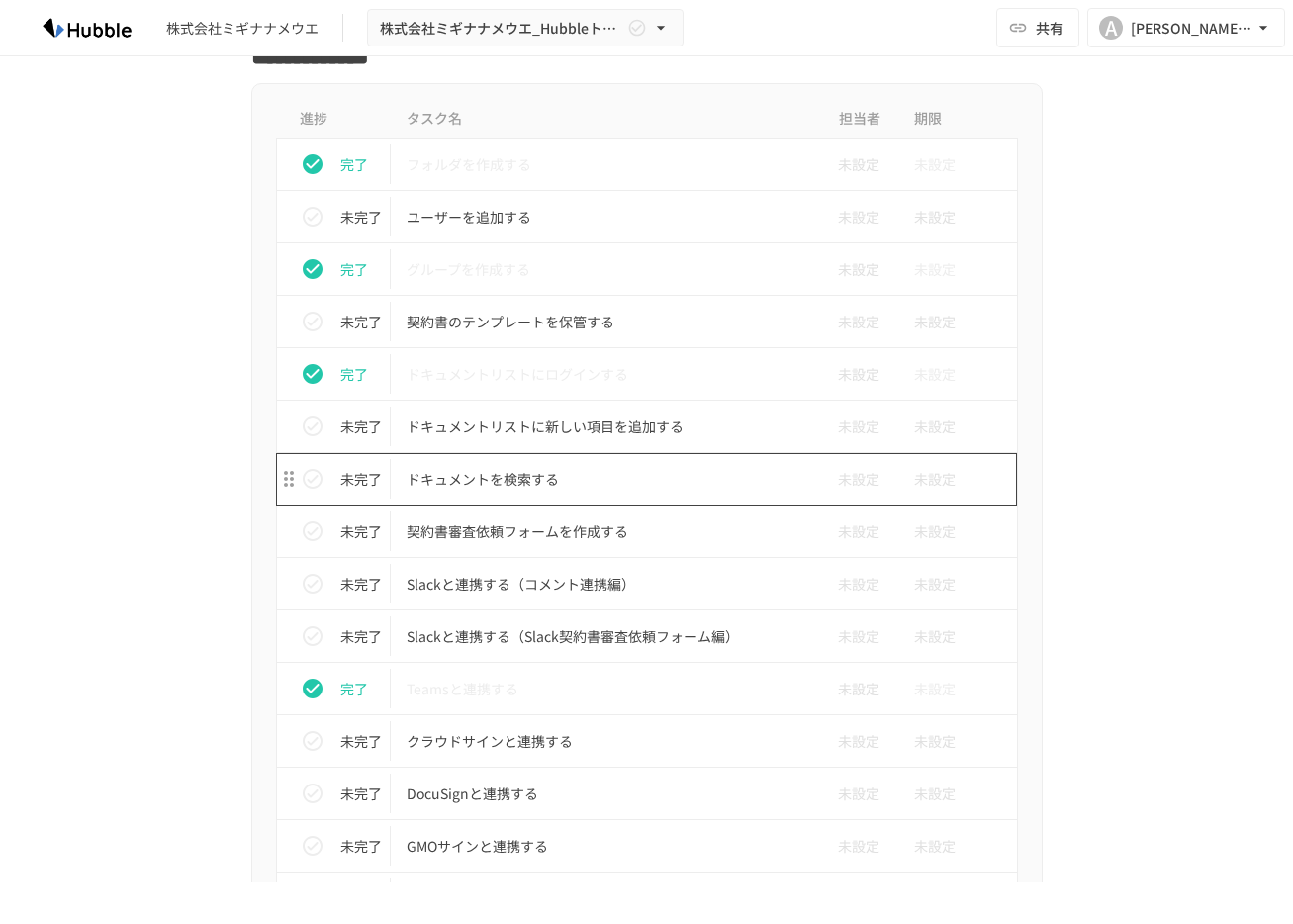click on "ドキュメントを検索する" at bounding box center (605, 479) 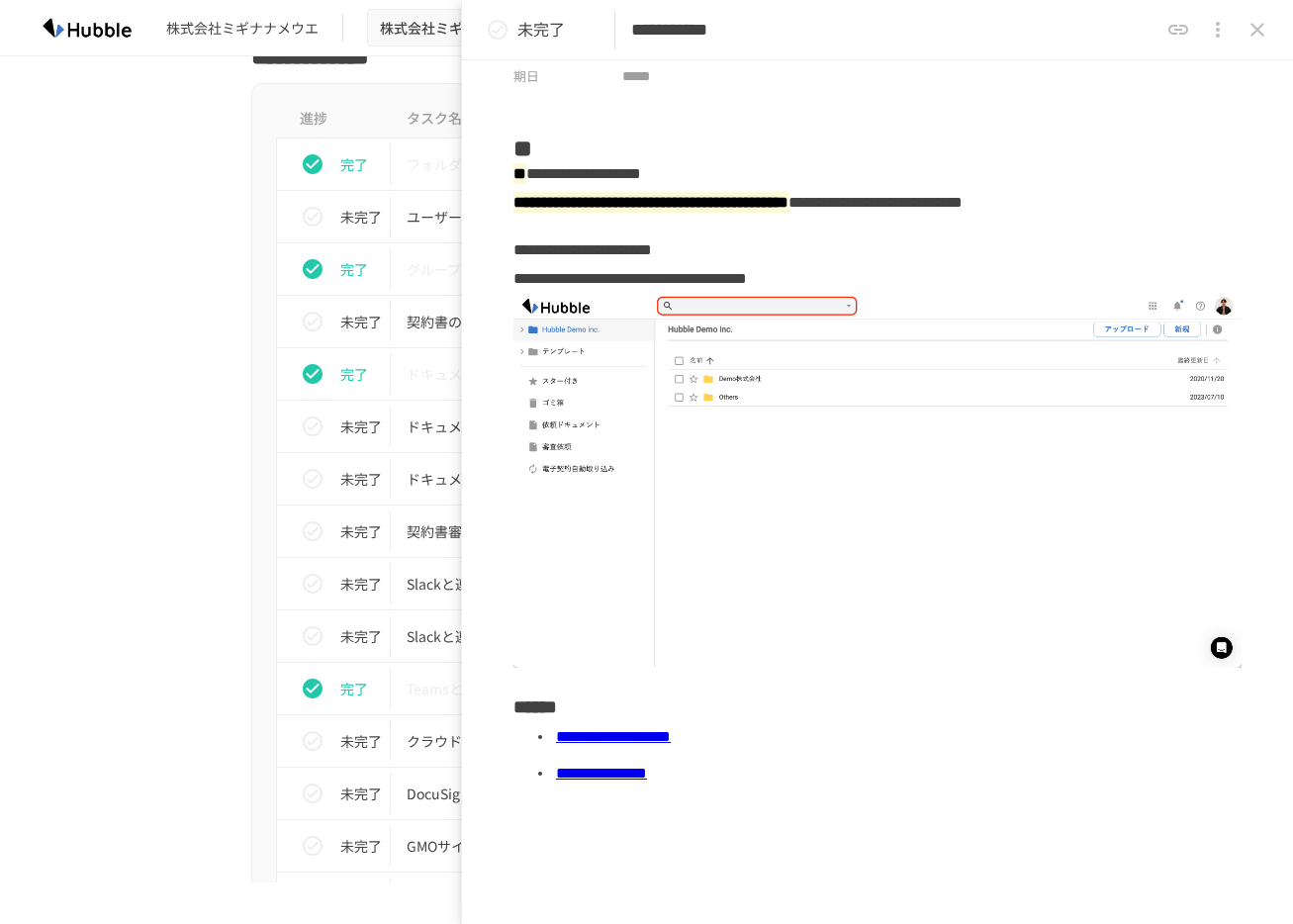 scroll, scrollTop: 0, scrollLeft: 0, axis: both 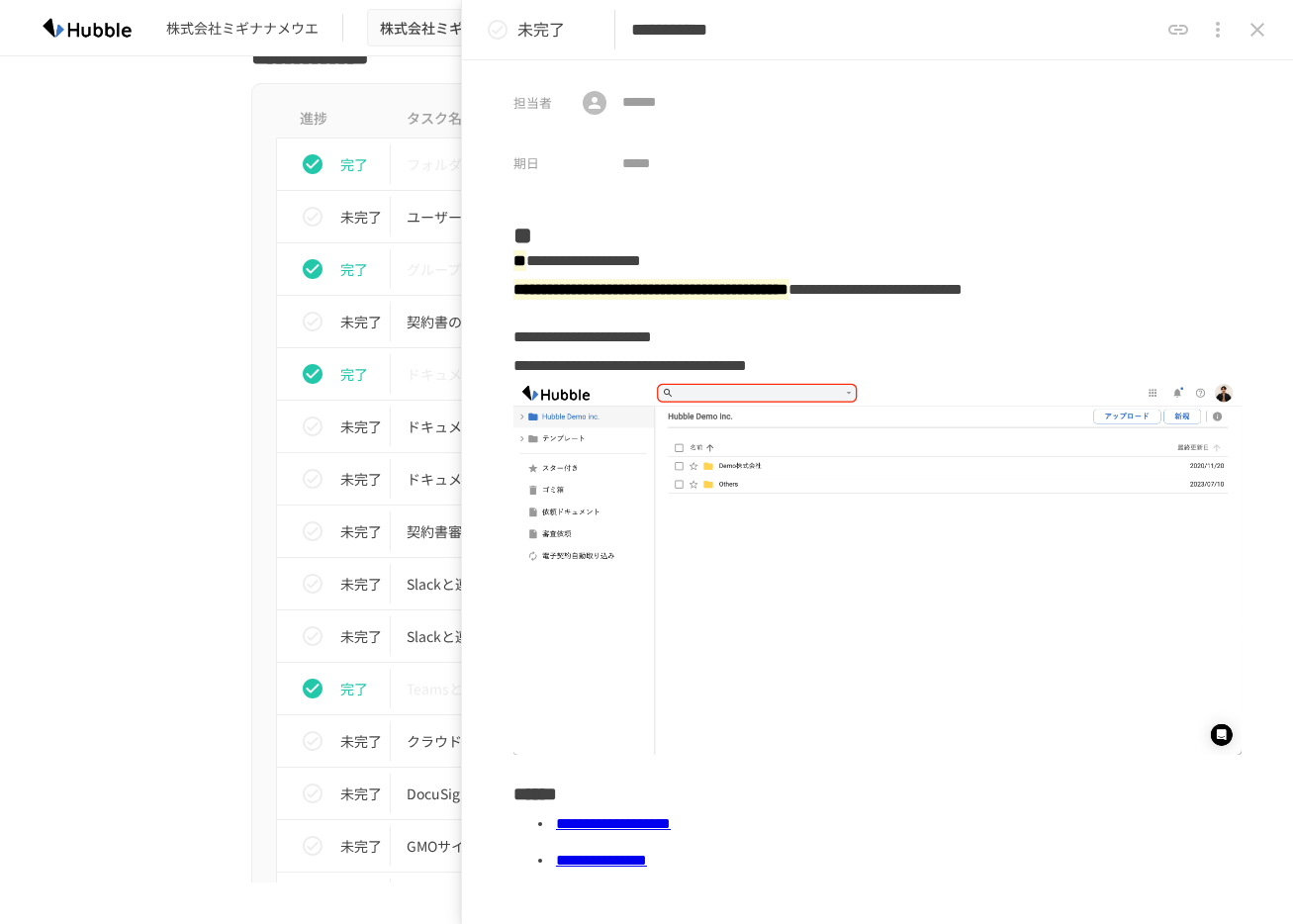 click 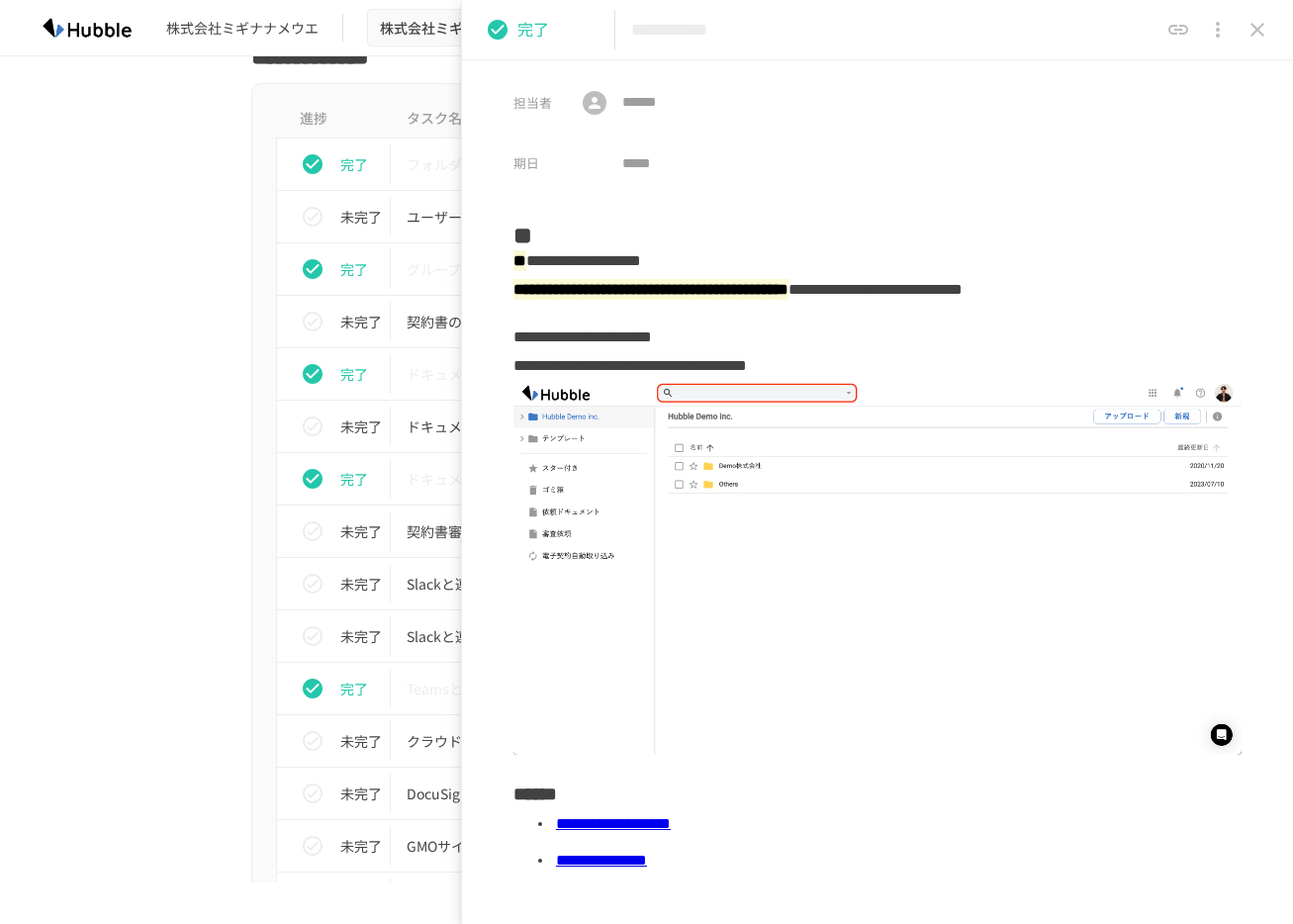 click at bounding box center [1257, 30] 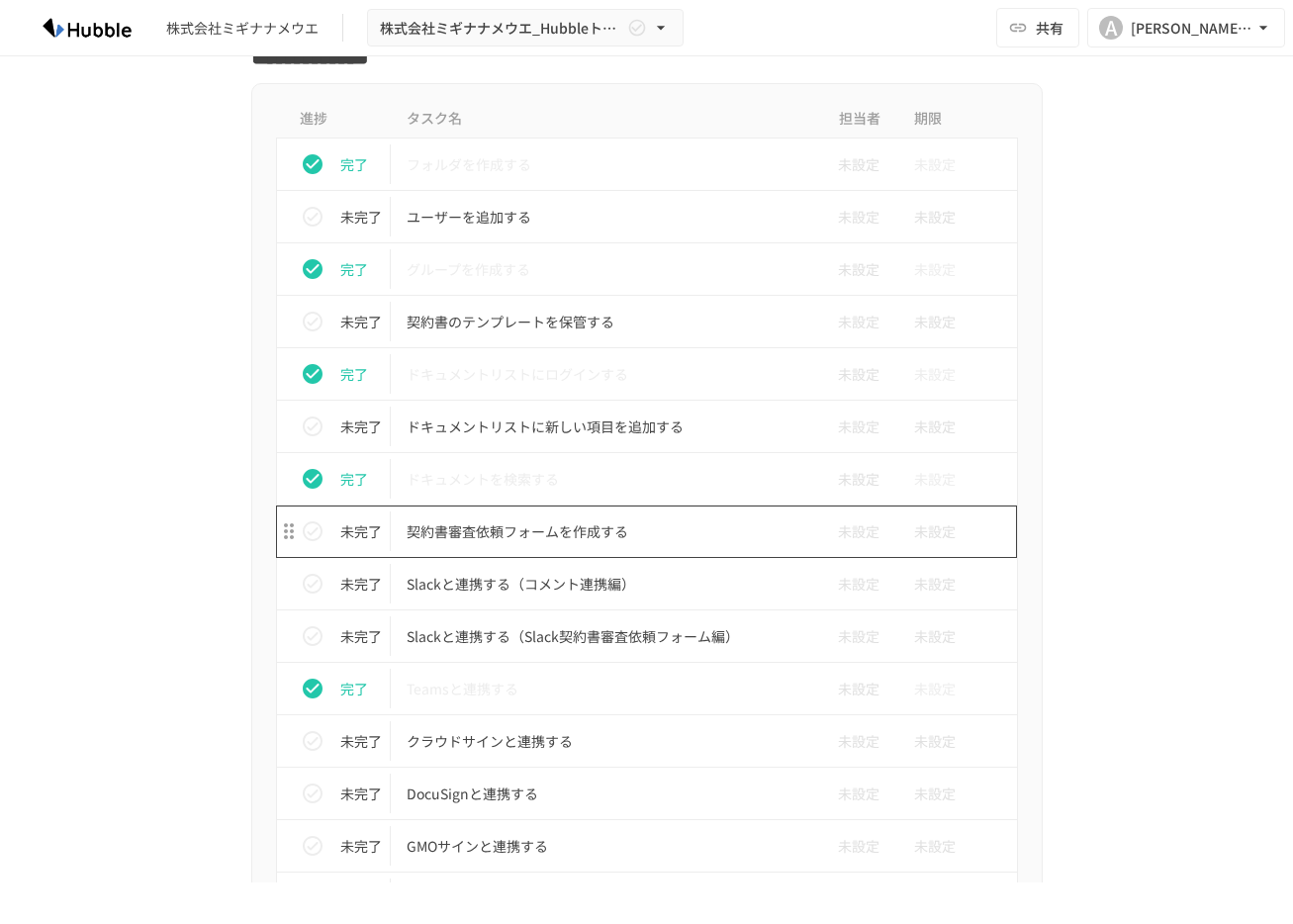 click on "契約書審査依頼フォームを作成する" at bounding box center (605, 531) 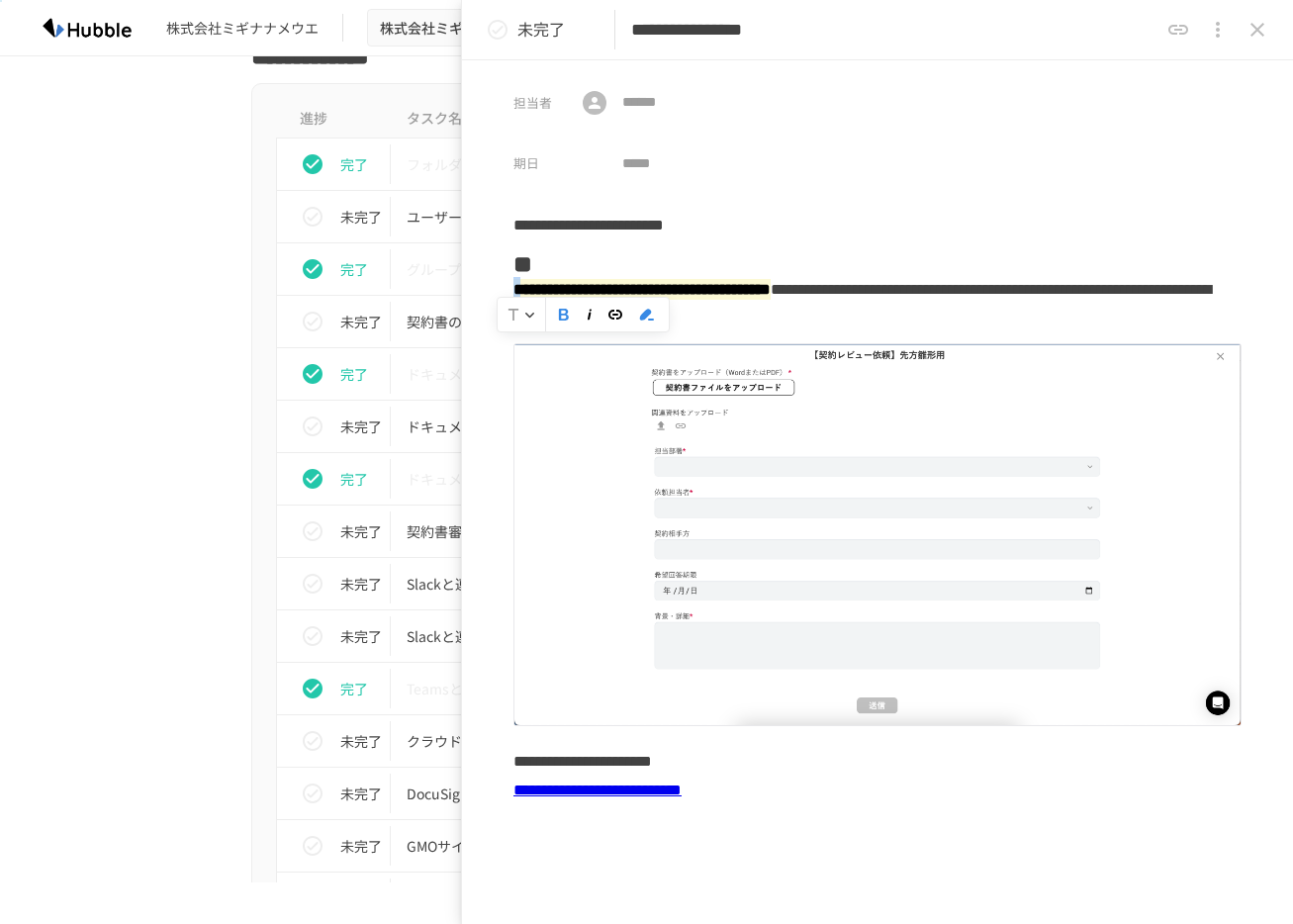 drag, startPoint x: 520, startPoint y: 273, endPoint x: 634, endPoint y: 263, distance: 114.43776 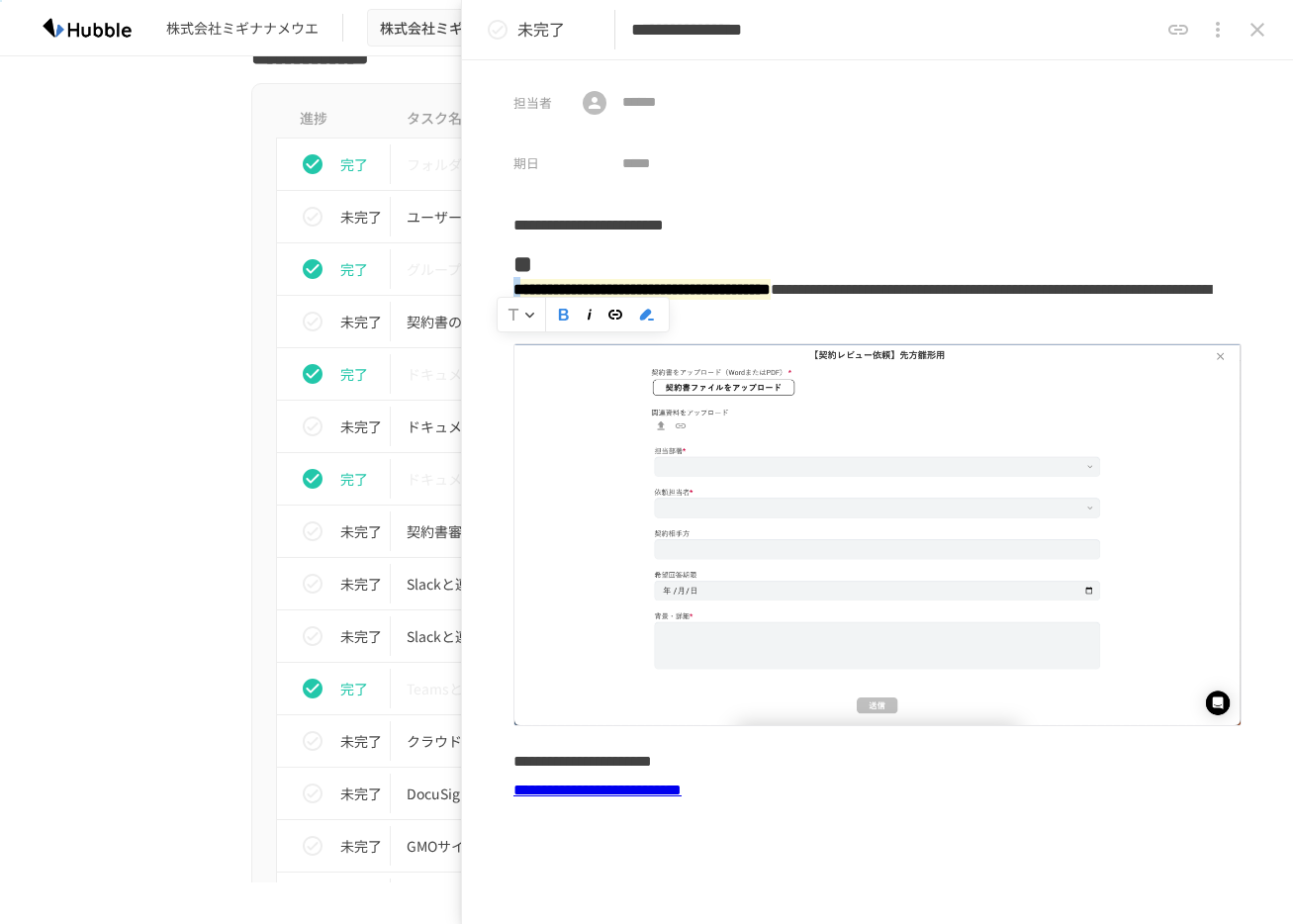 click on "**********" at bounding box center (642, 289) 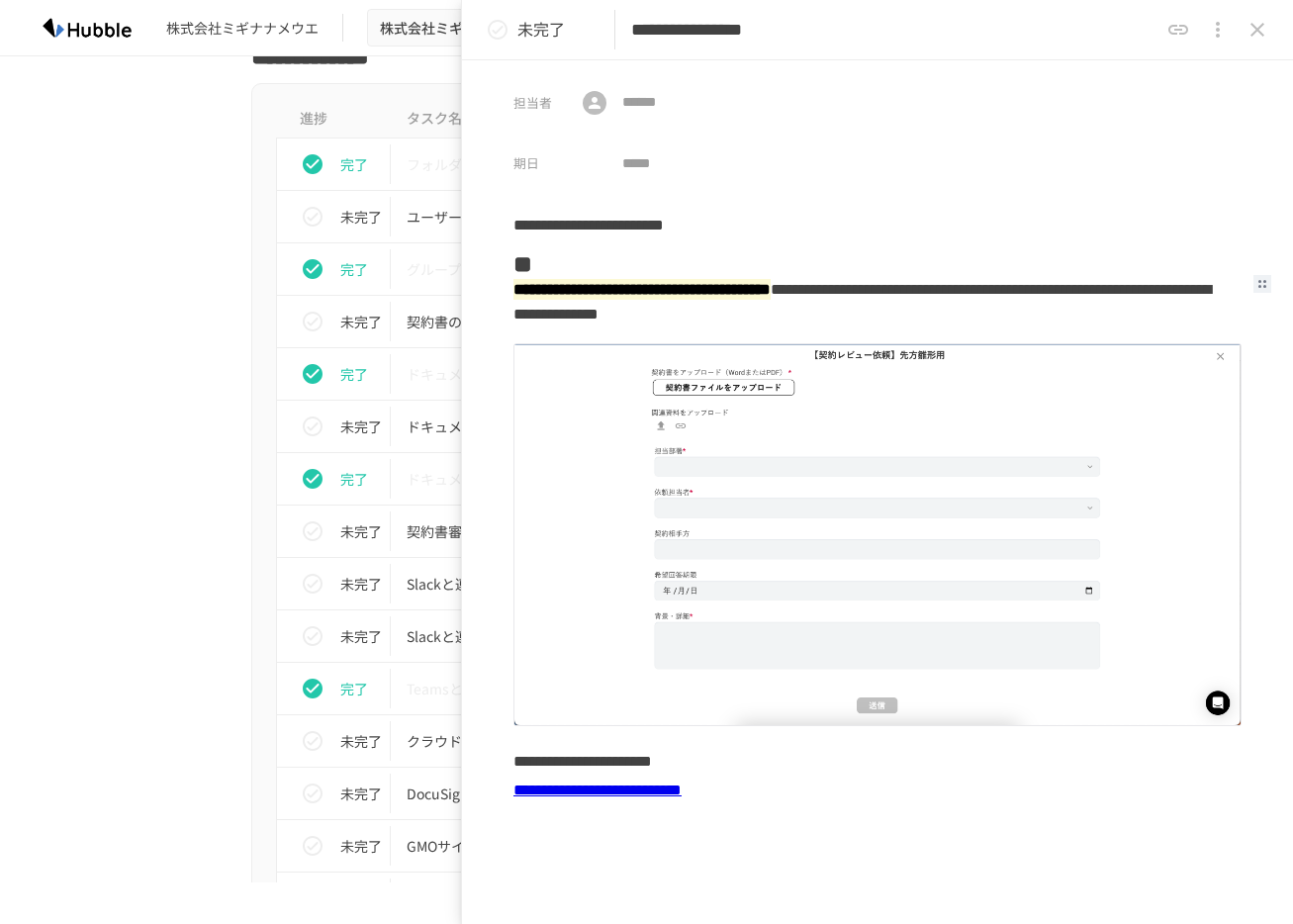 click on "**********" at bounding box center [642, 289] 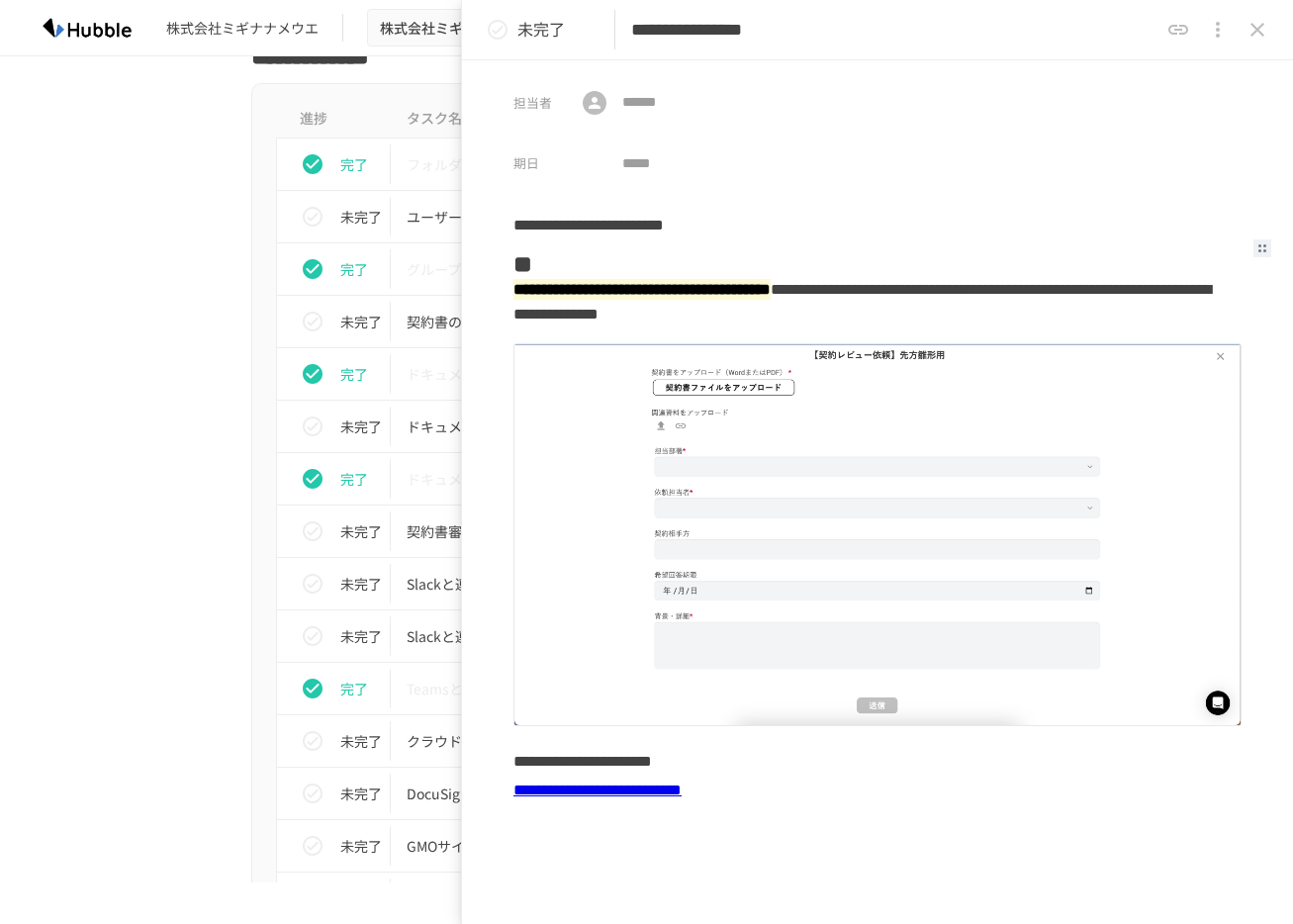 click on "**********" at bounding box center [598, 789] 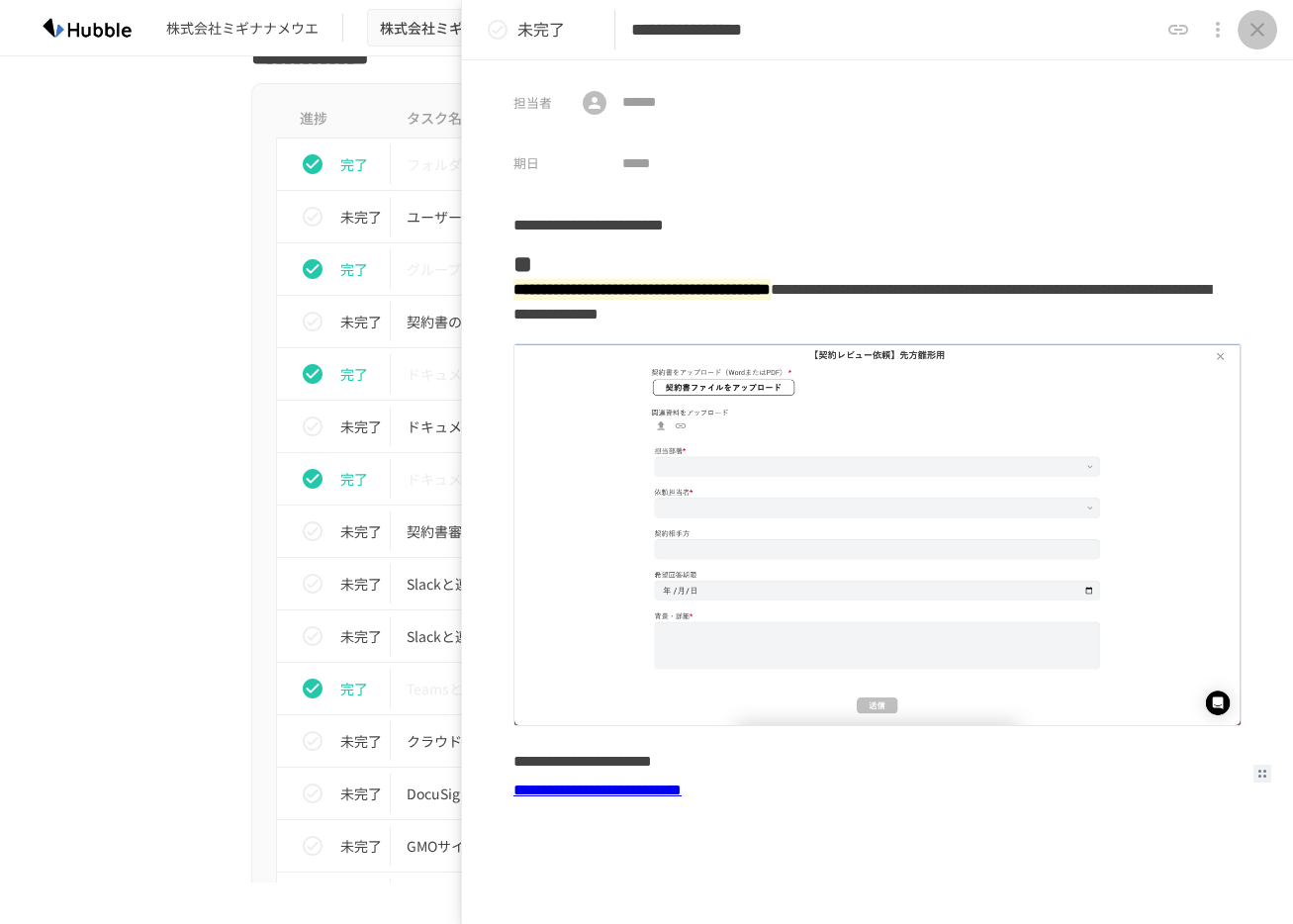 click at bounding box center [1257, 30] 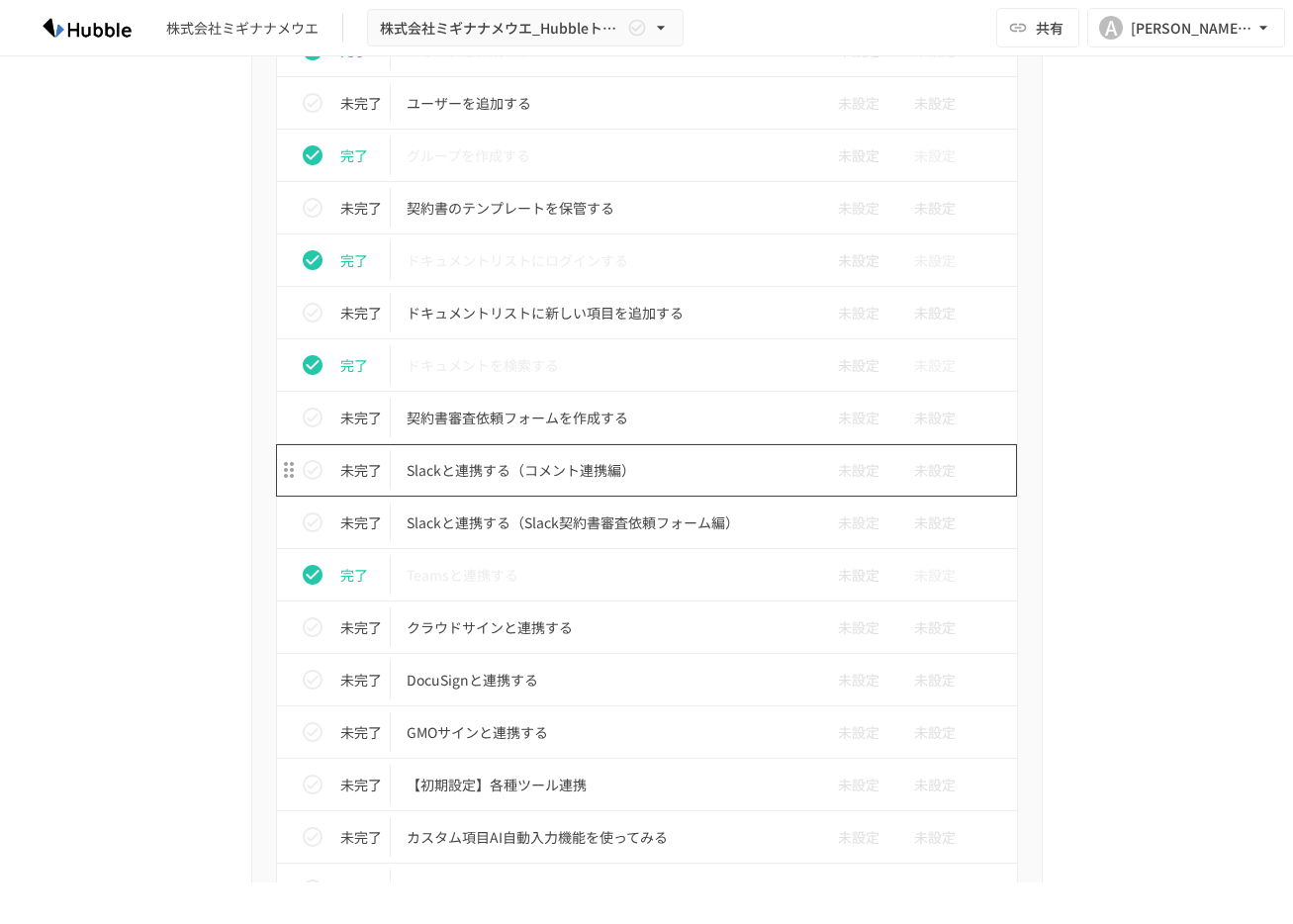 scroll, scrollTop: 816, scrollLeft: 0, axis: vertical 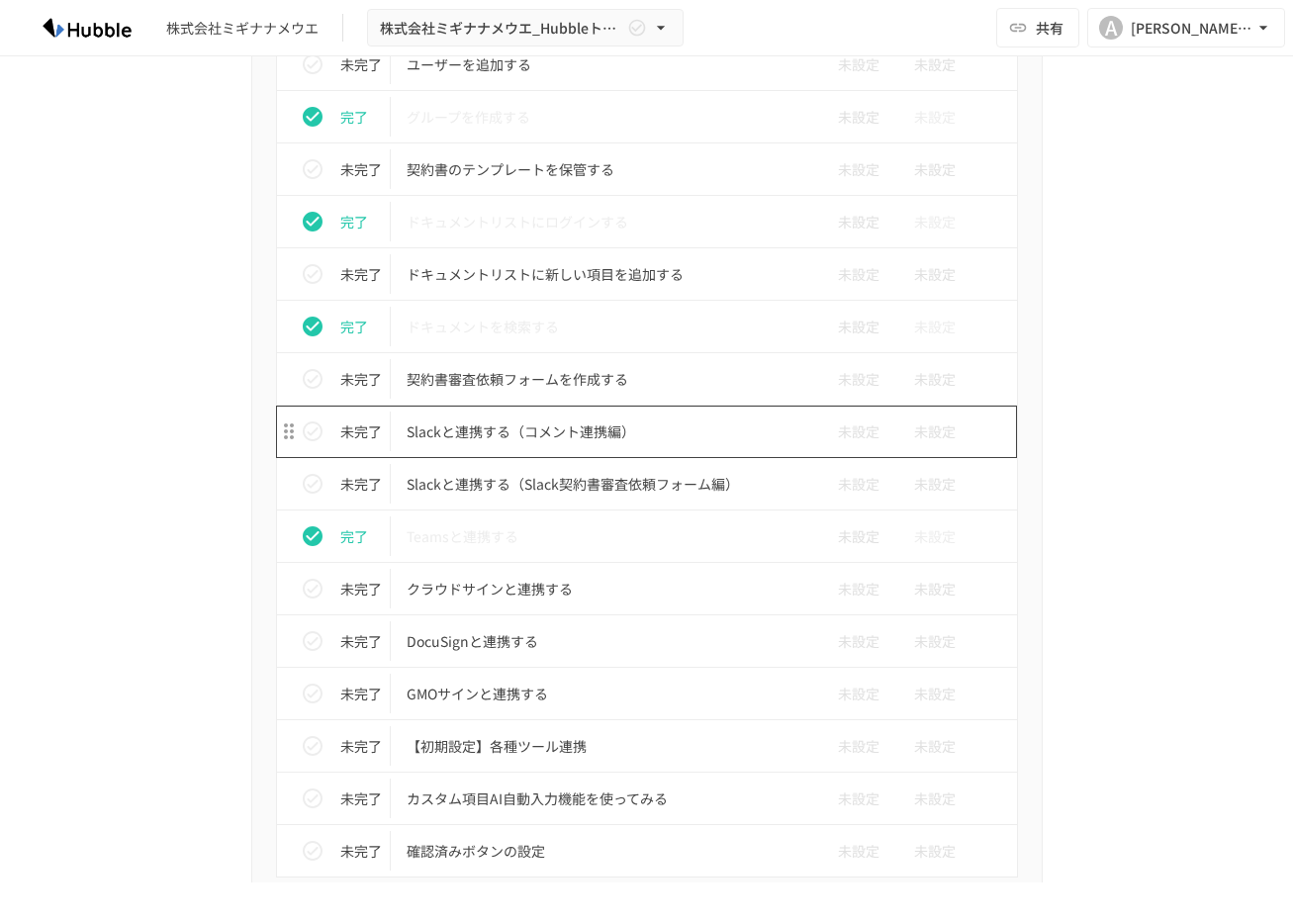 click on "Slackと連携する（コメント連携編）" at bounding box center (605, 431) 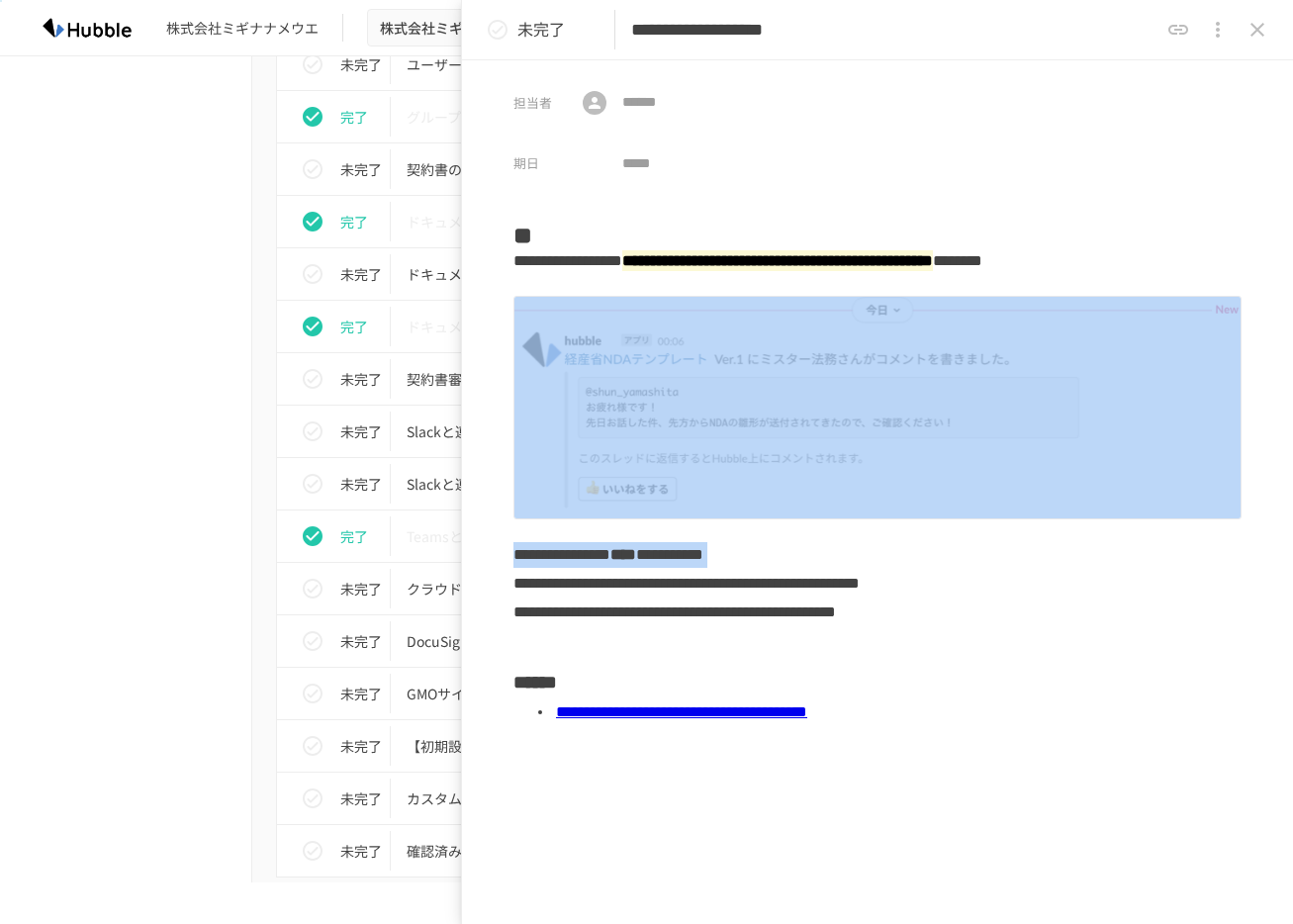 drag, startPoint x: 501, startPoint y: 535, endPoint x: 529, endPoint y: 567, distance: 42.520583 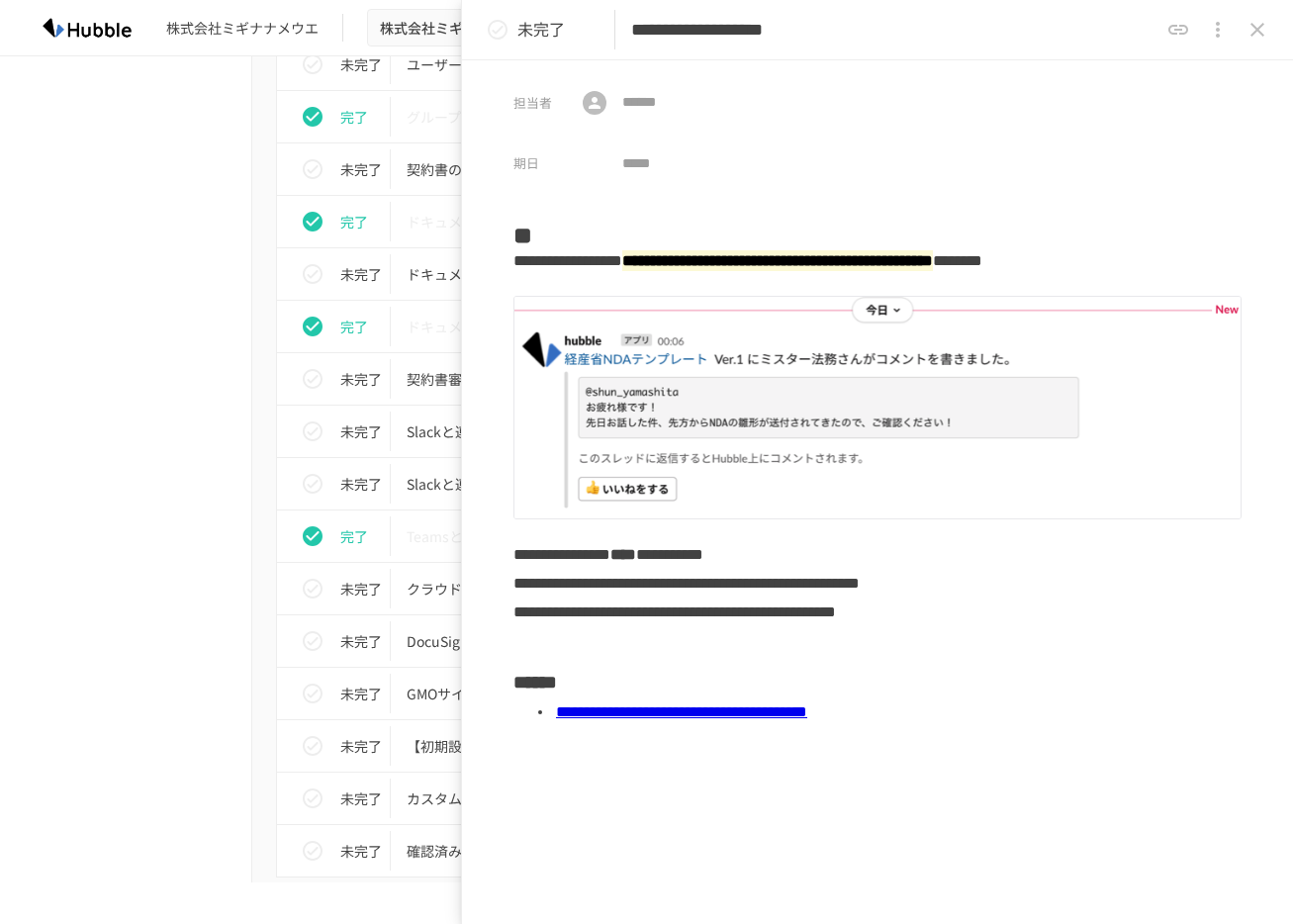 click on "**********" at bounding box center (870, 578) 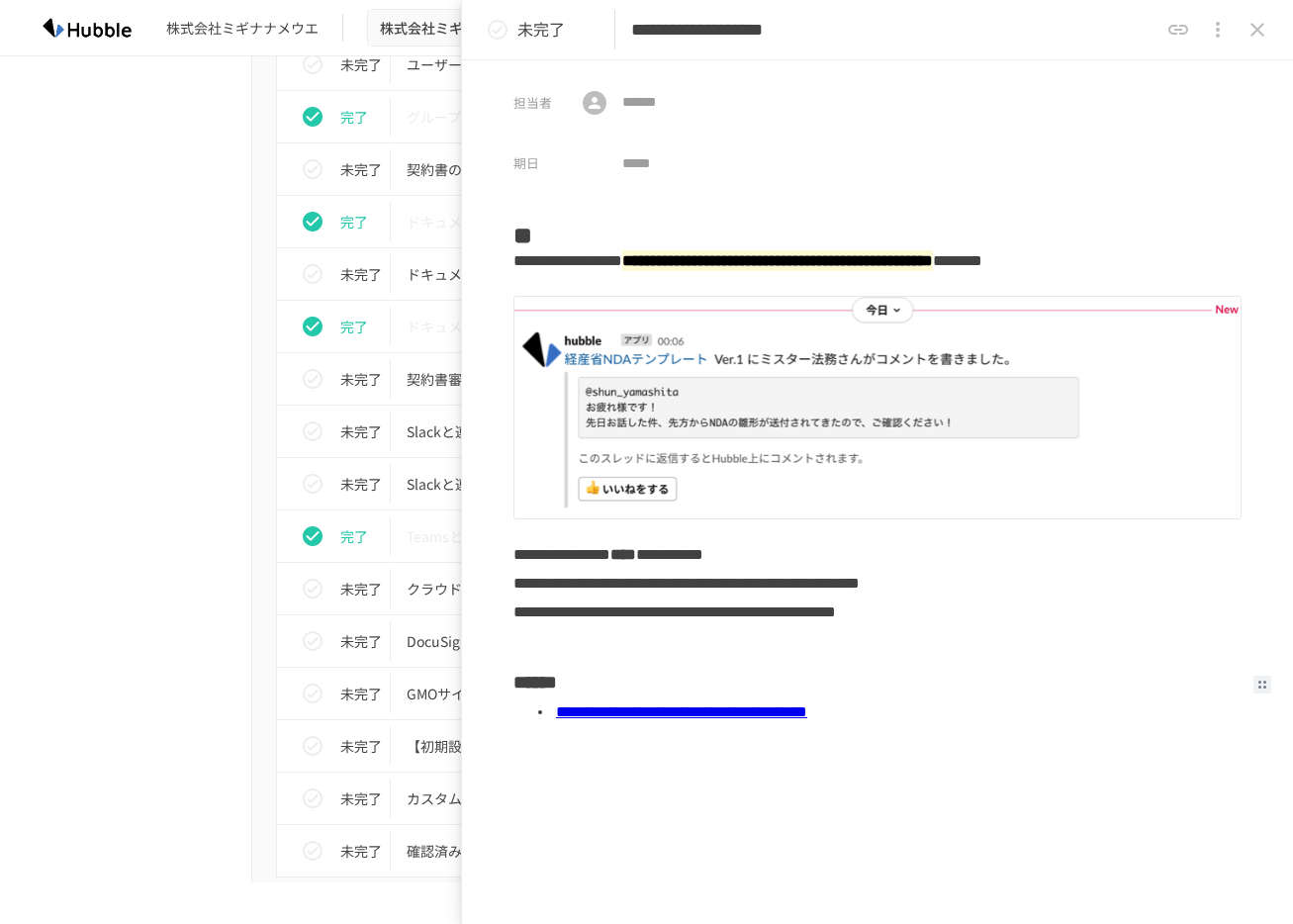 click on "**********" at bounding box center [682, 711] 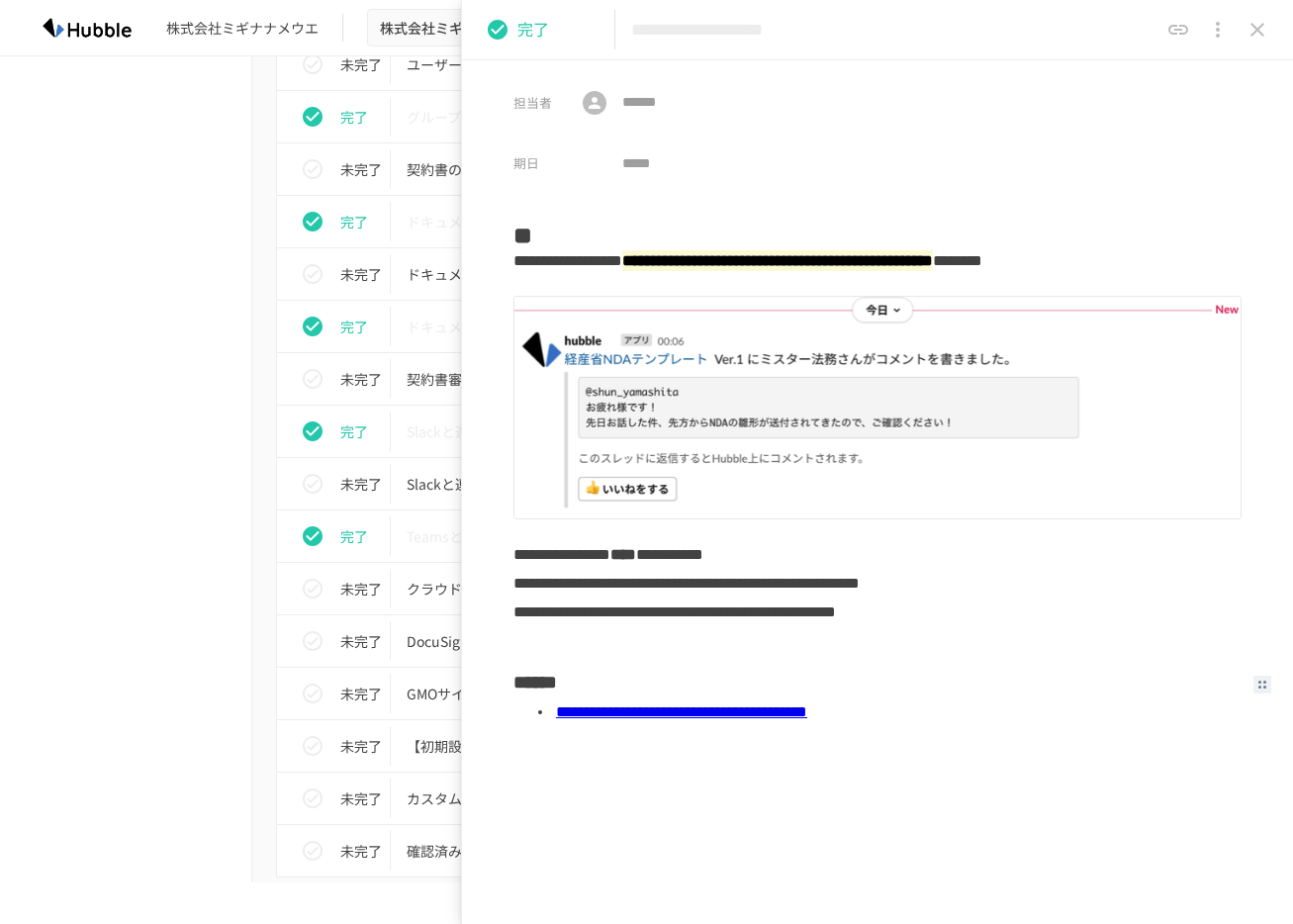 click 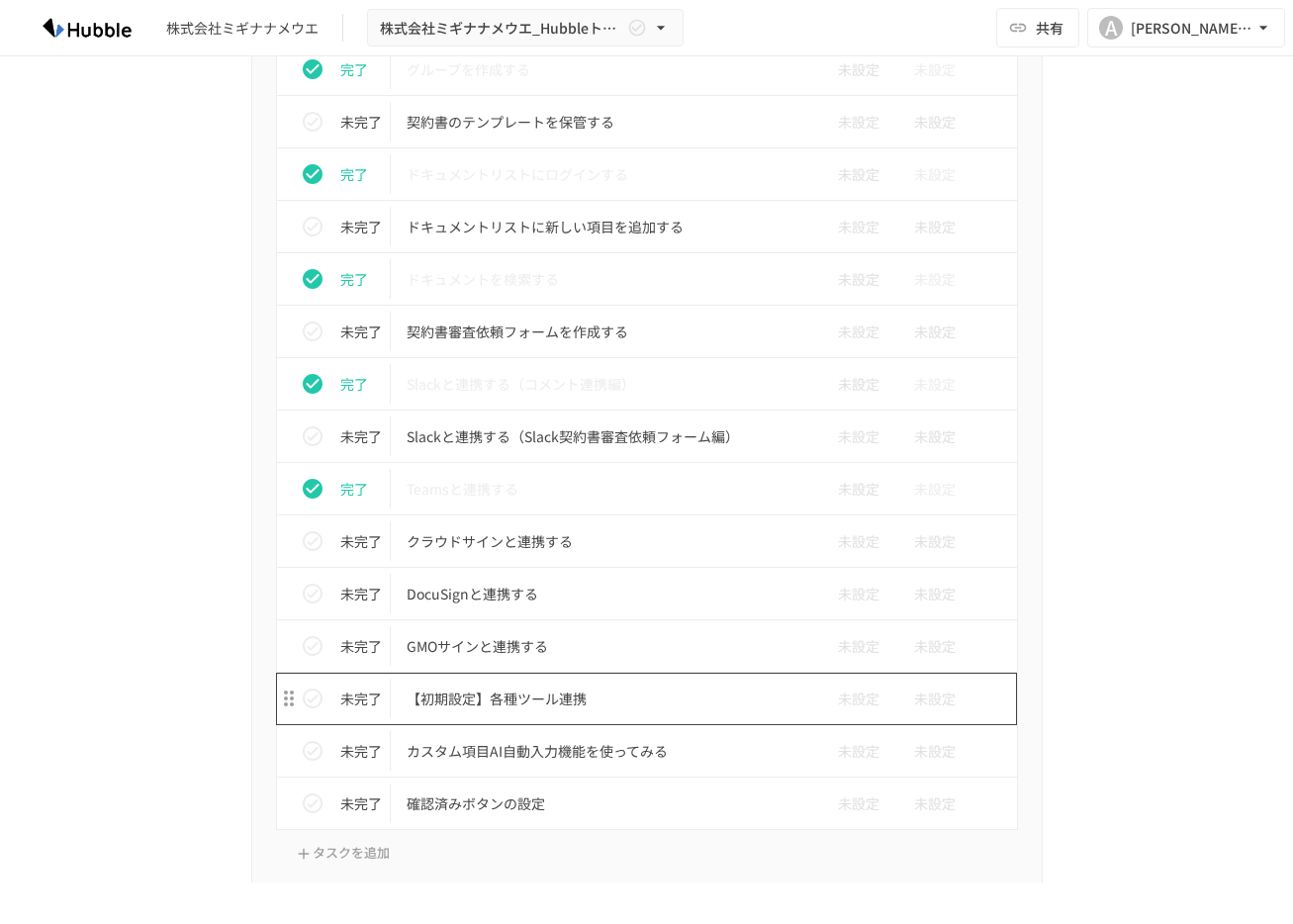 scroll, scrollTop: 865, scrollLeft: 0, axis: vertical 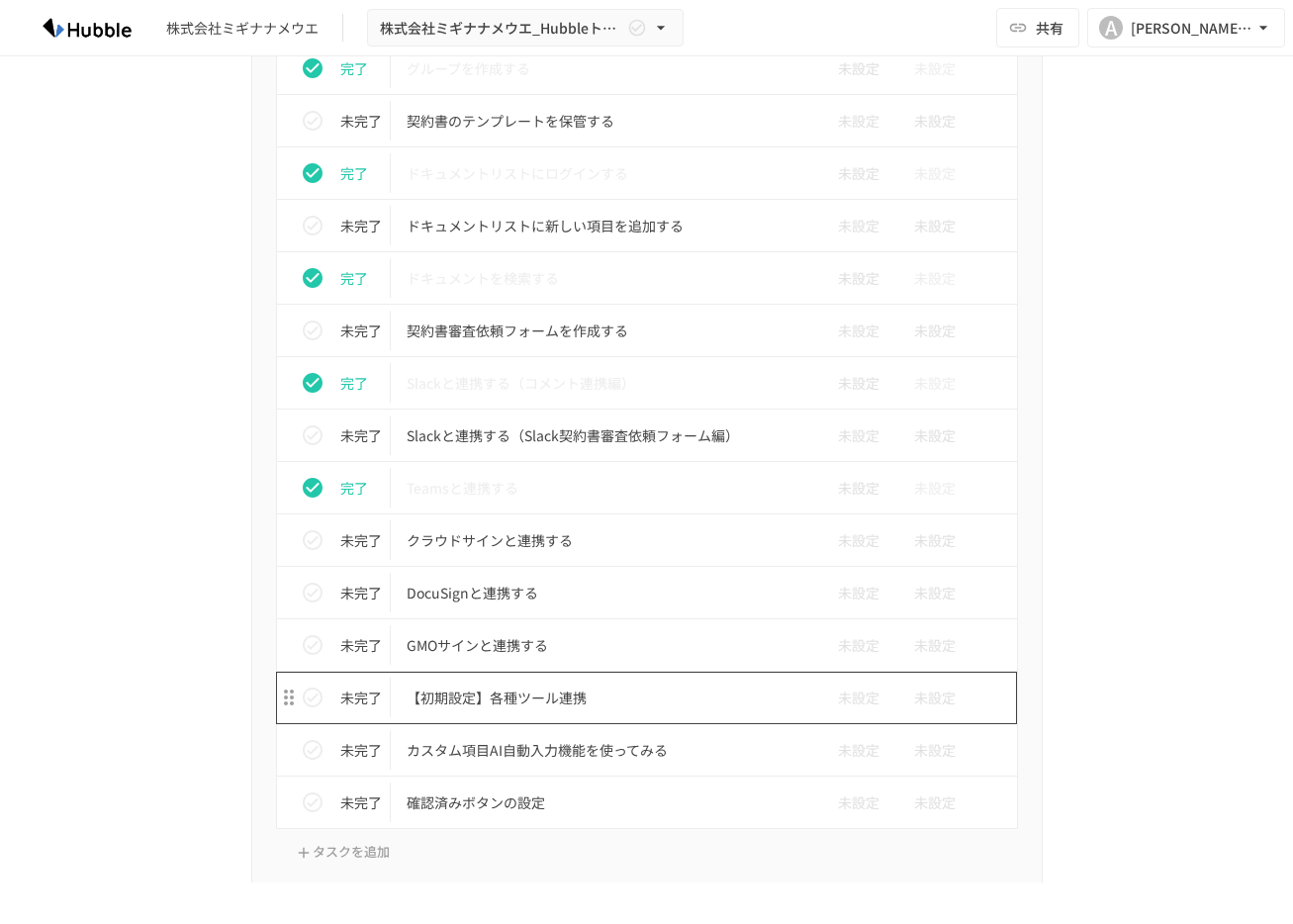 click on "【初期設定】各種ツール連携" at bounding box center [605, 697] 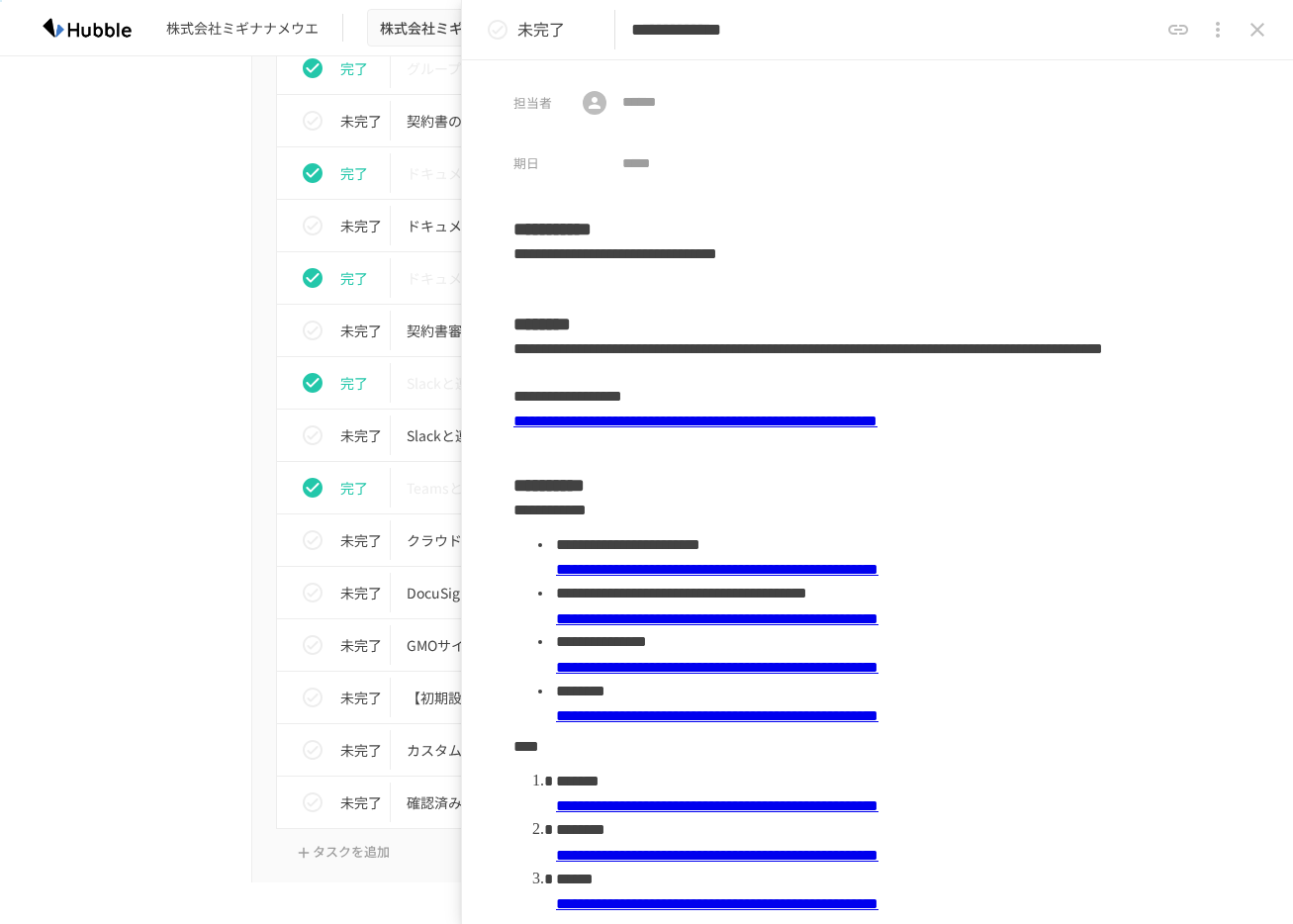 click at bounding box center (877, 282) 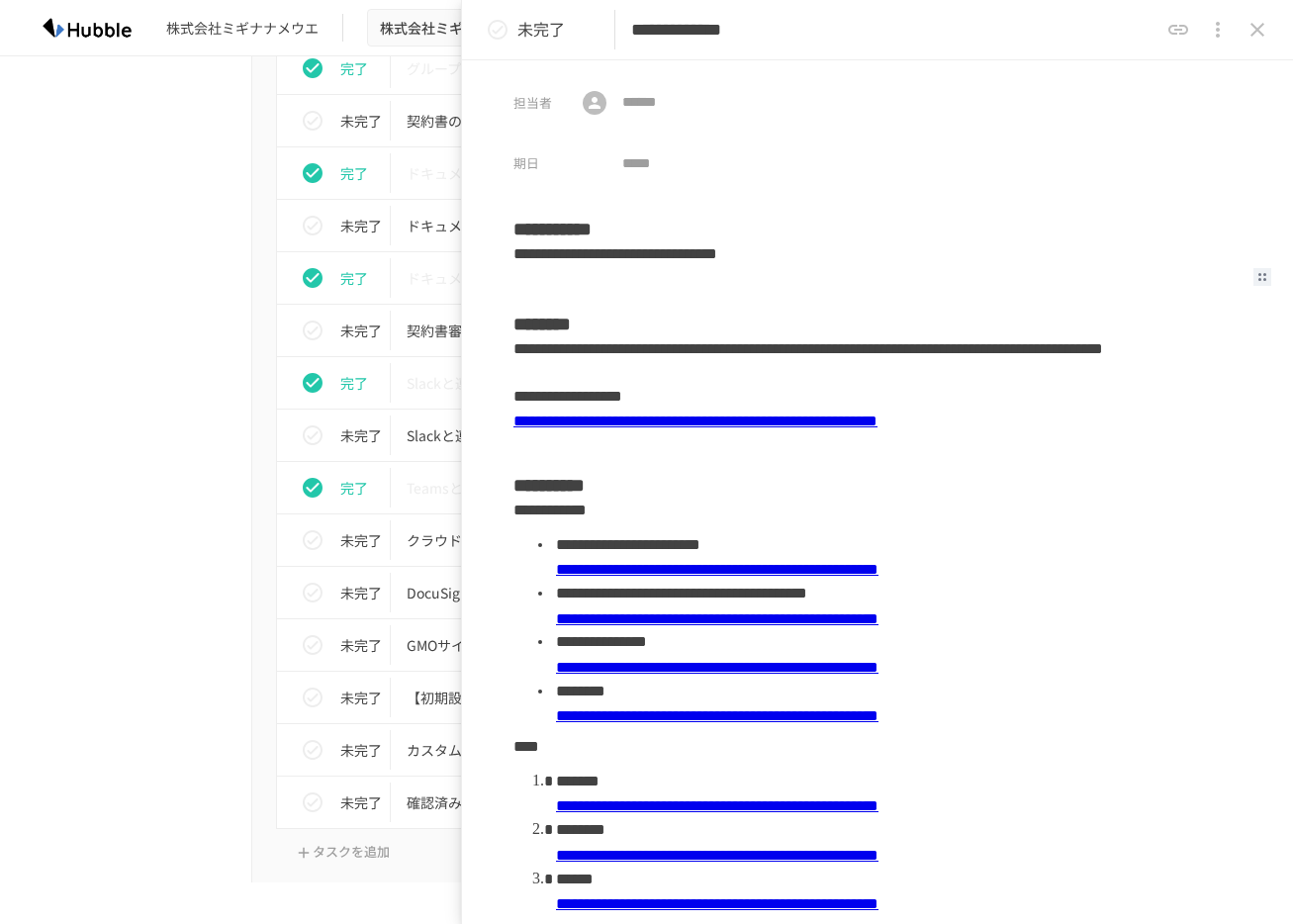 click at bounding box center (877, 282) 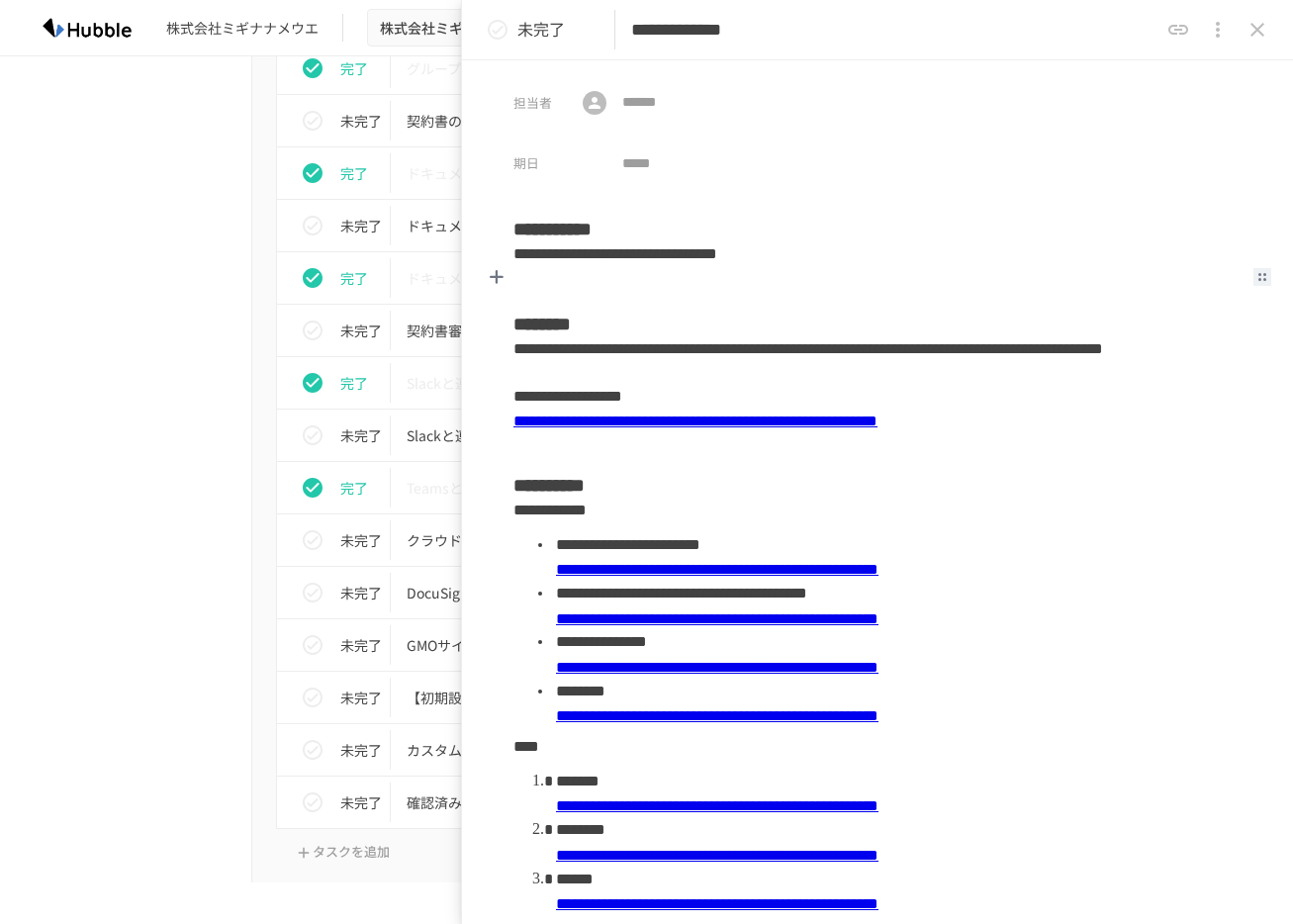 click on "**********" at bounding box center [870, 353] 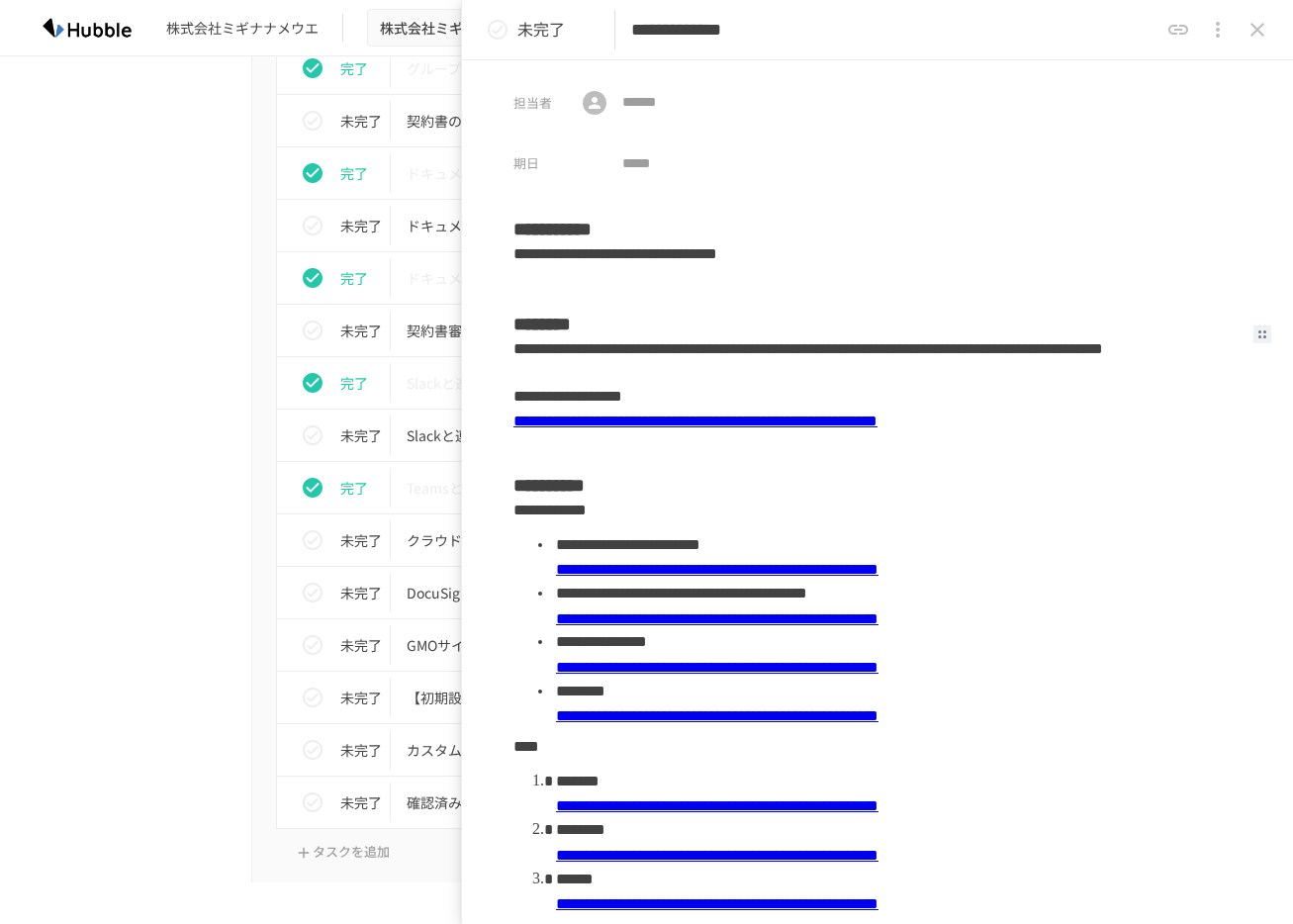 click on "**********" at bounding box center (870, 401) 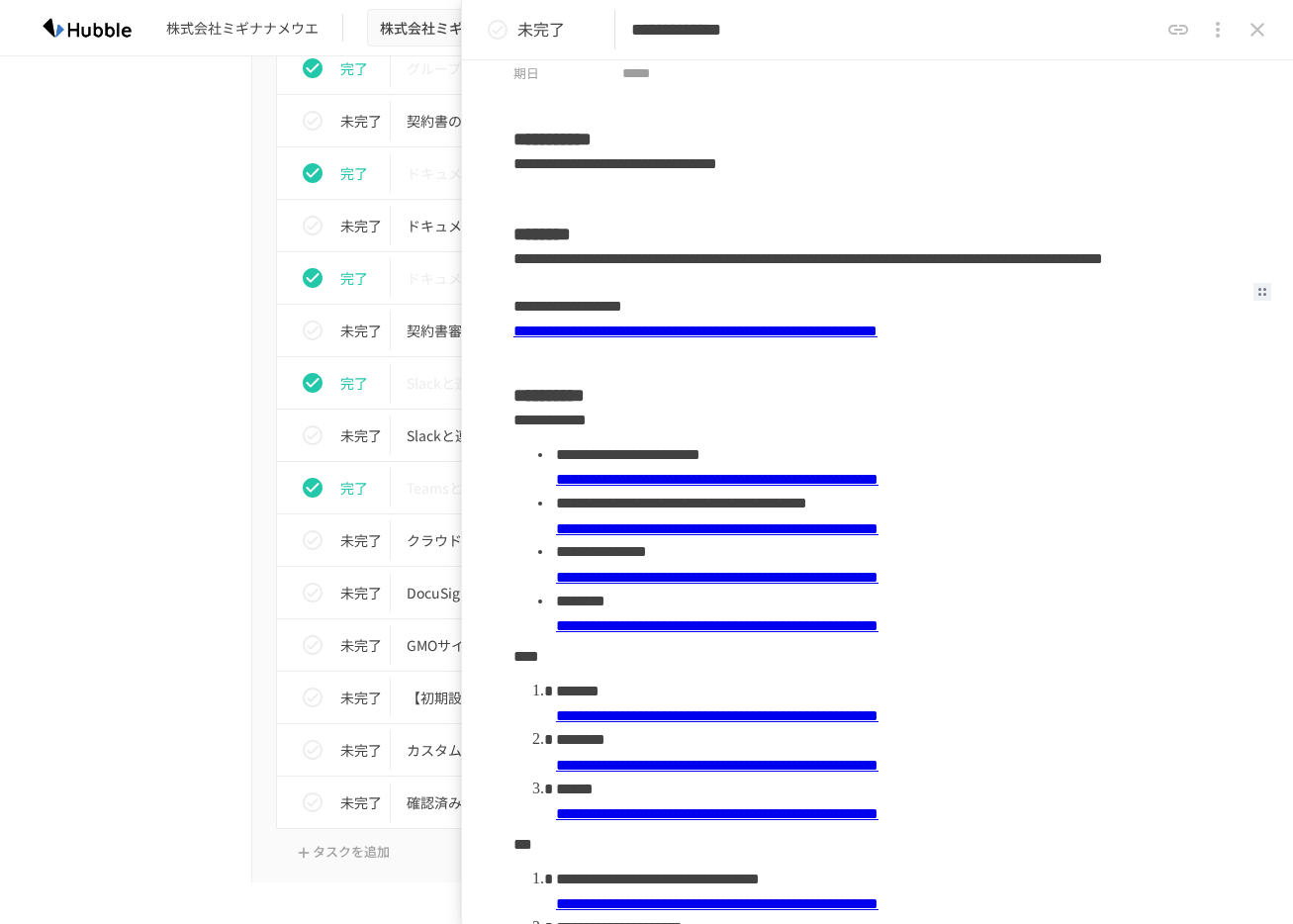 scroll, scrollTop: 269, scrollLeft: 0, axis: vertical 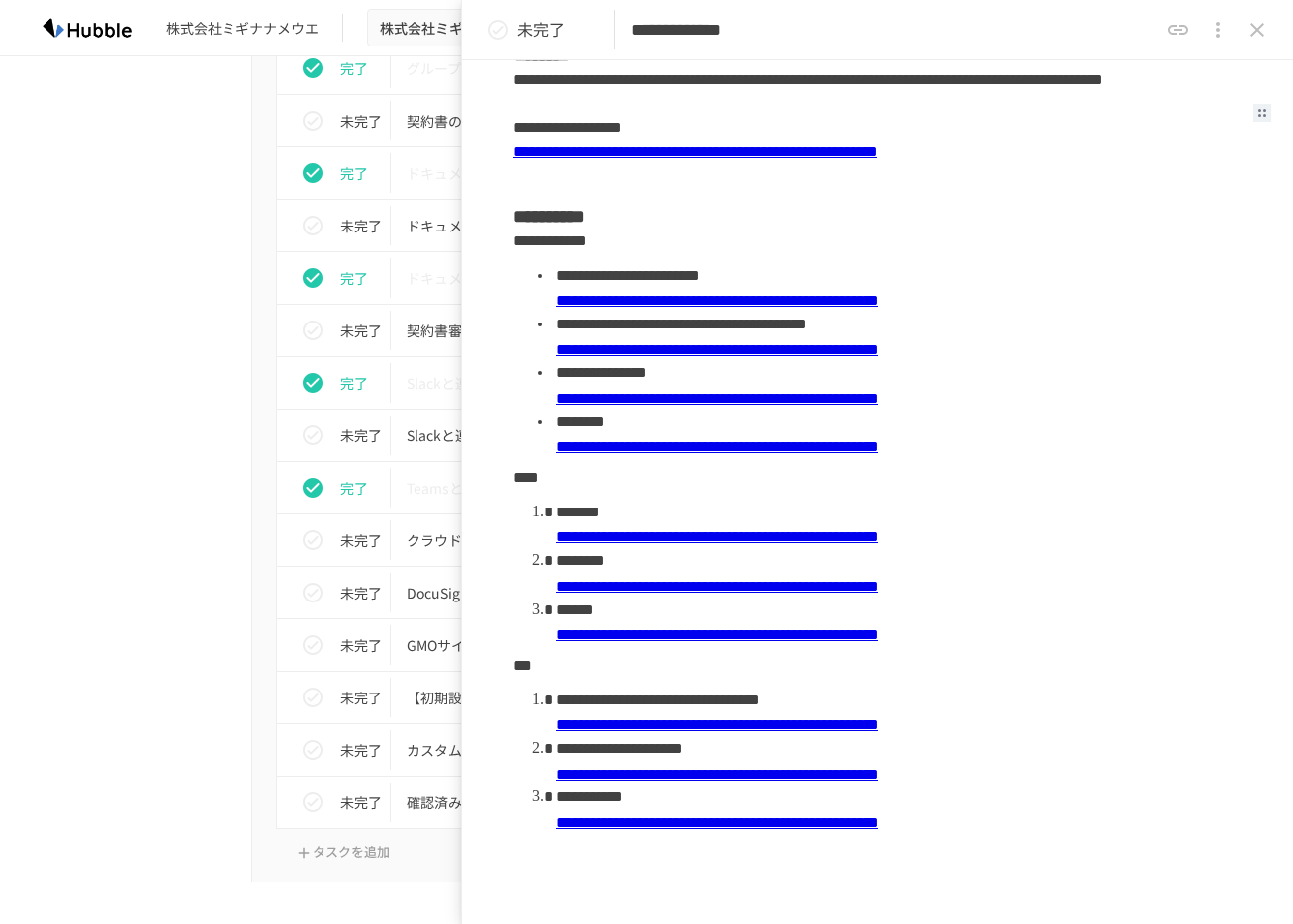 click on "**********" at bounding box center [717, 349] 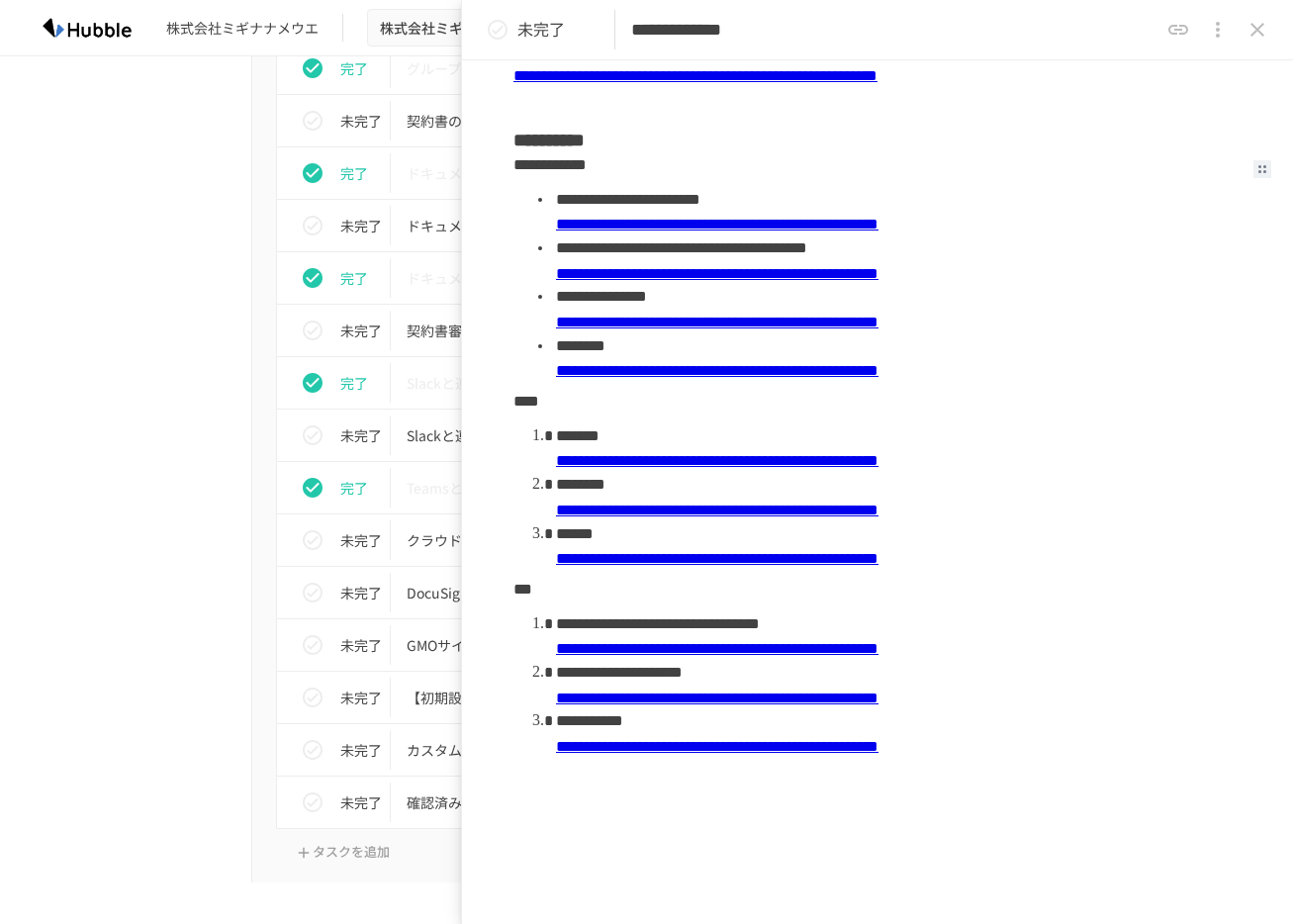 scroll, scrollTop: 466, scrollLeft: 0, axis: vertical 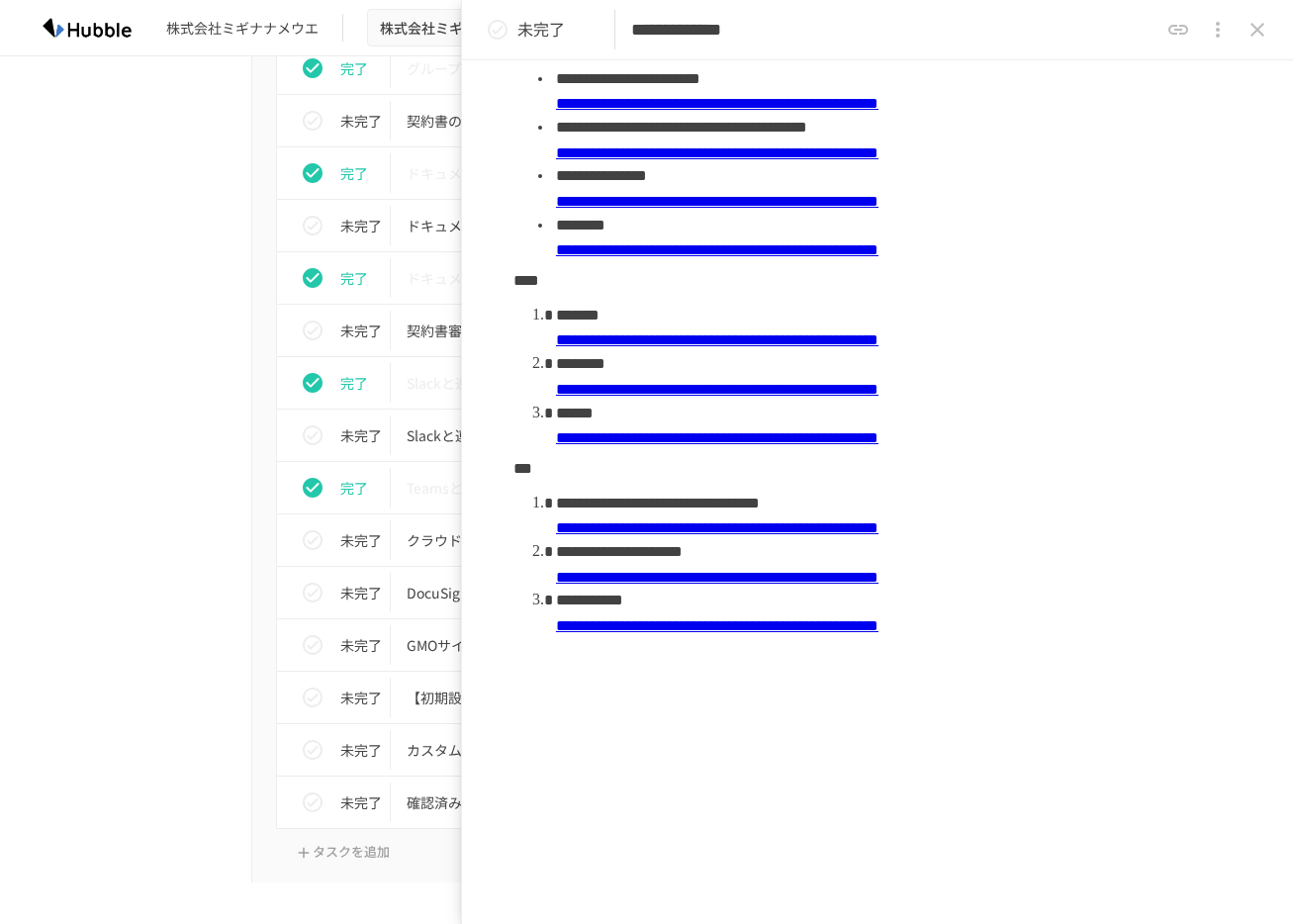 click on "進捗 タスク名 担当者 期限 完了 フォルダを作成する 未設定 未設定 未完了 ユーザーを追加する 未設定 未設定 完了 グループを作成する 未設定 未設定 未完了 契約書のテンプレートを保管する 未設定 未設定 完了 ドキュメントリストにログインする 未設定 未設定 未完了 ドキュメントリストに新しい項目を追加する 未設定 未設定 完了 ドキュメントを検索する 未設定 未設定 未完了 契約書審査依頼フォームを作成する 未設定 未設定 完了 Slackと連携する（コメント連携編） 未設定 未設定 未完了 Slackと連携する（Slack契約書審査依頼フォーム編） 未設定 未設定 完了 Teamsと連携する 未設定 未設定 未完了 クラウドサインと連携する 未設定 未設定 未完了 DocuSignと連携する 未設定 未設定 未完了 GMOサインと連携する 未設定 未設定 未完了 未設定 未設定" at bounding box center [647, 387] 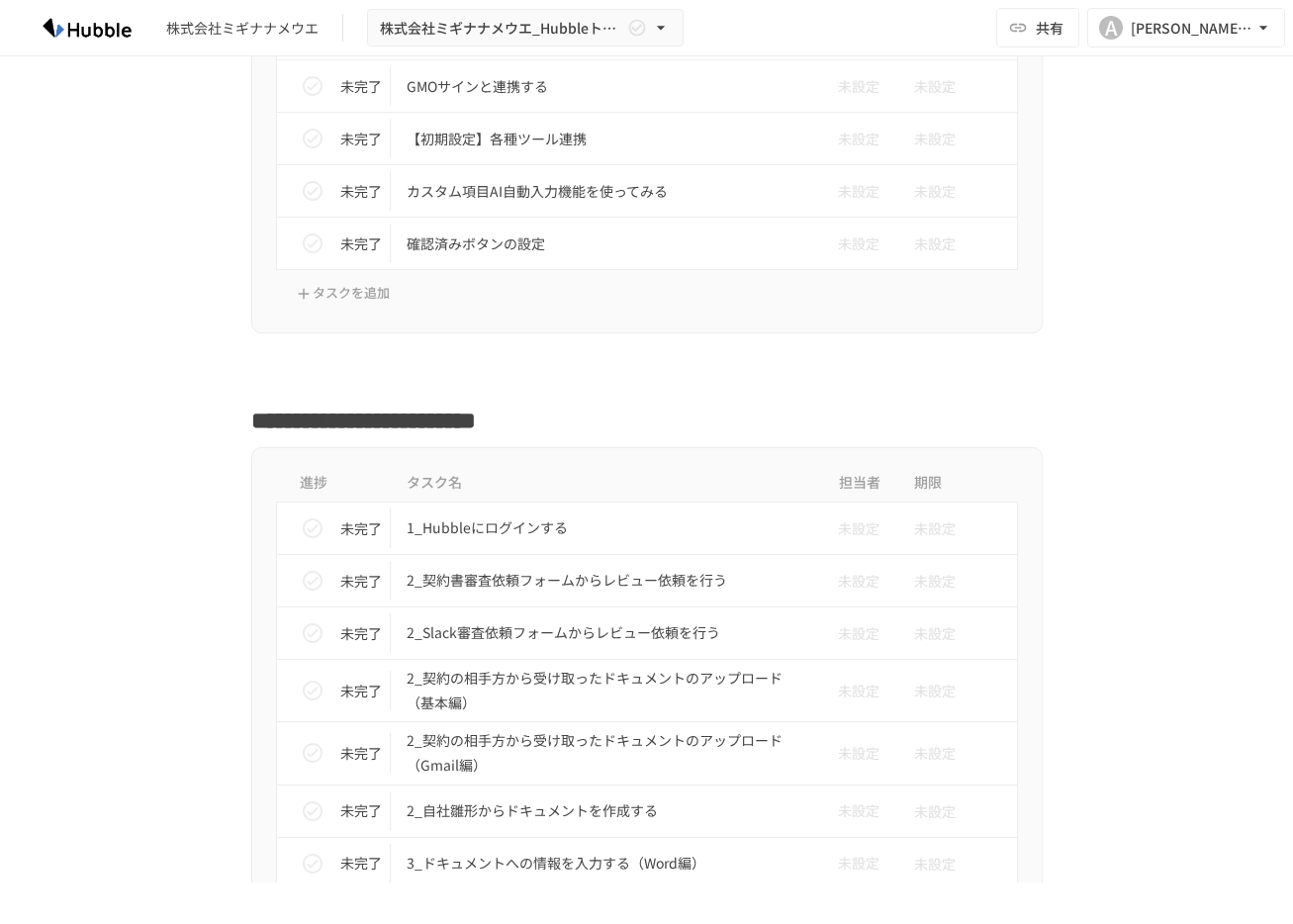 scroll, scrollTop: 1633, scrollLeft: 0, axis: vertical 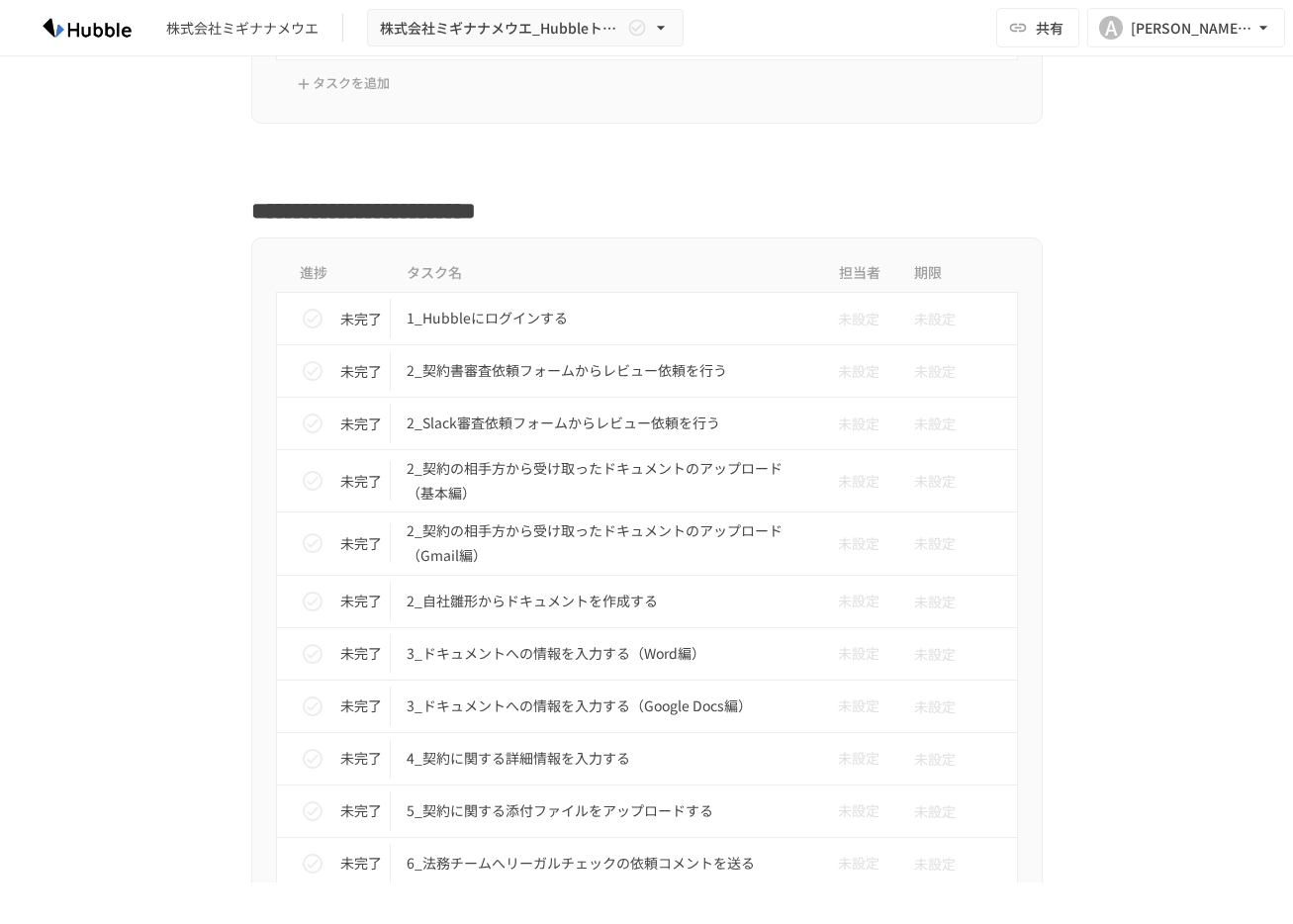 click on "**********" at bounding box center [647, 199] 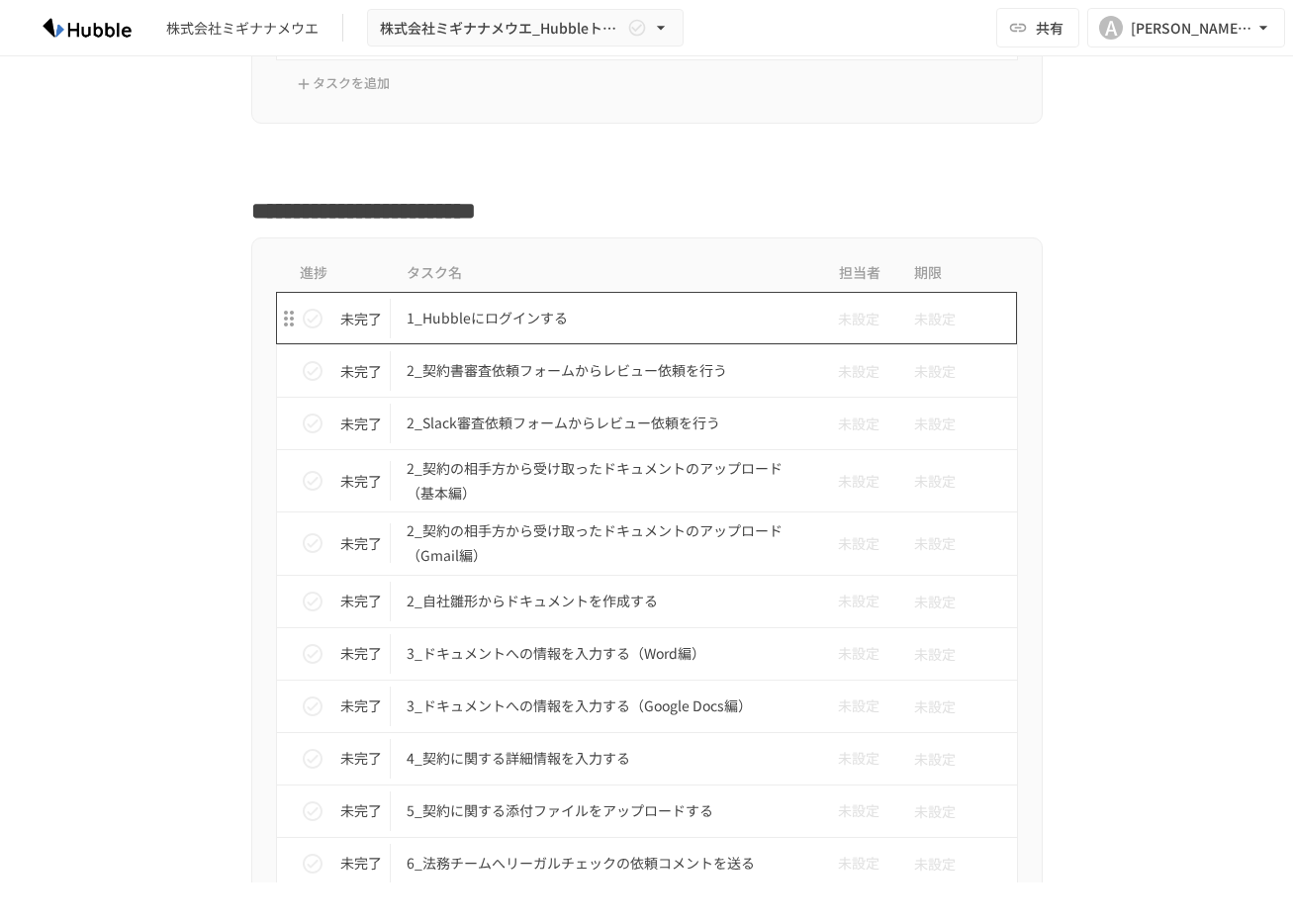 click on "1_Hubbleにログインする" at bounding box center [605, 318] 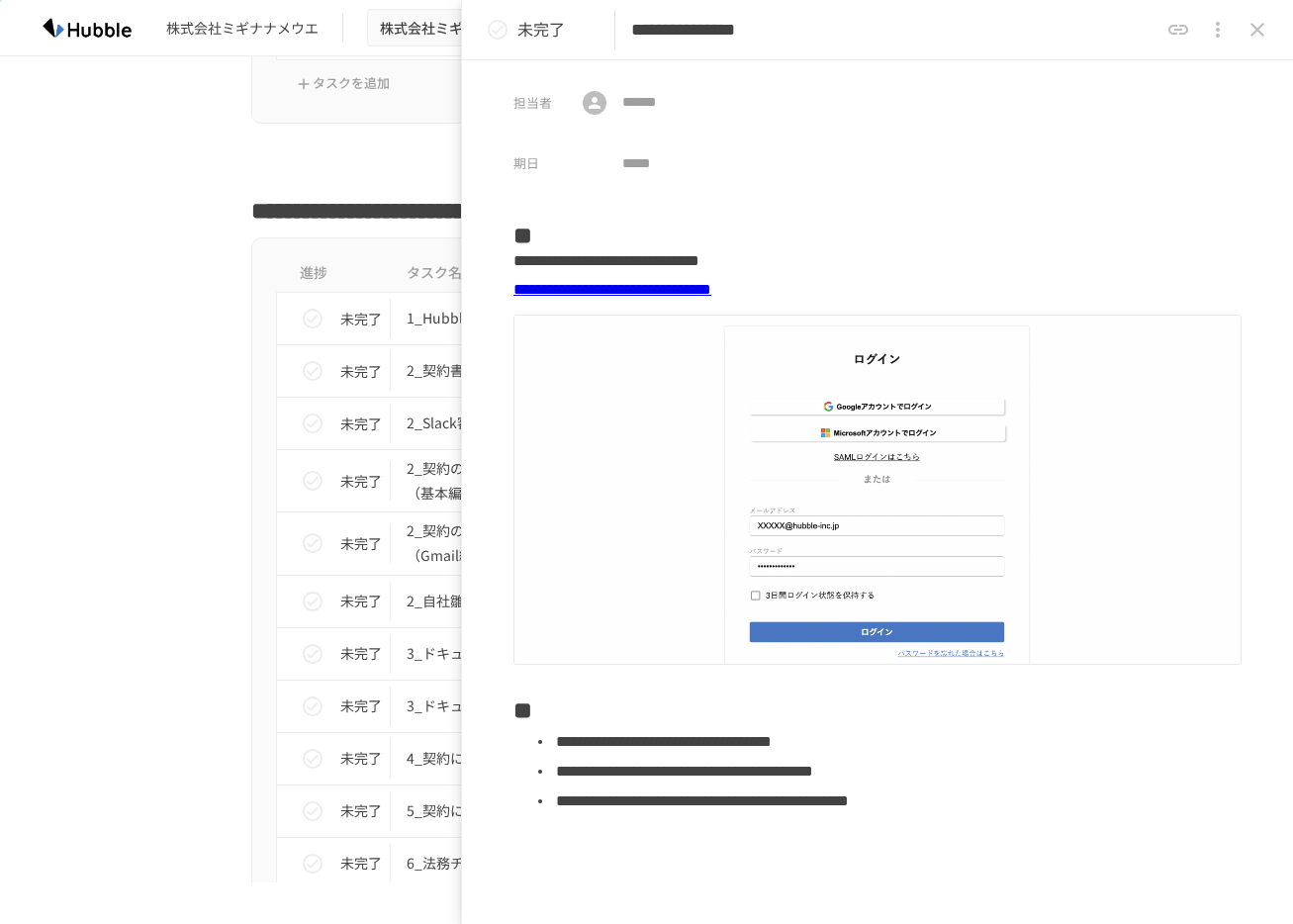 scroll, scrollTop: 188, scrollLeft: 0, axis: vertical 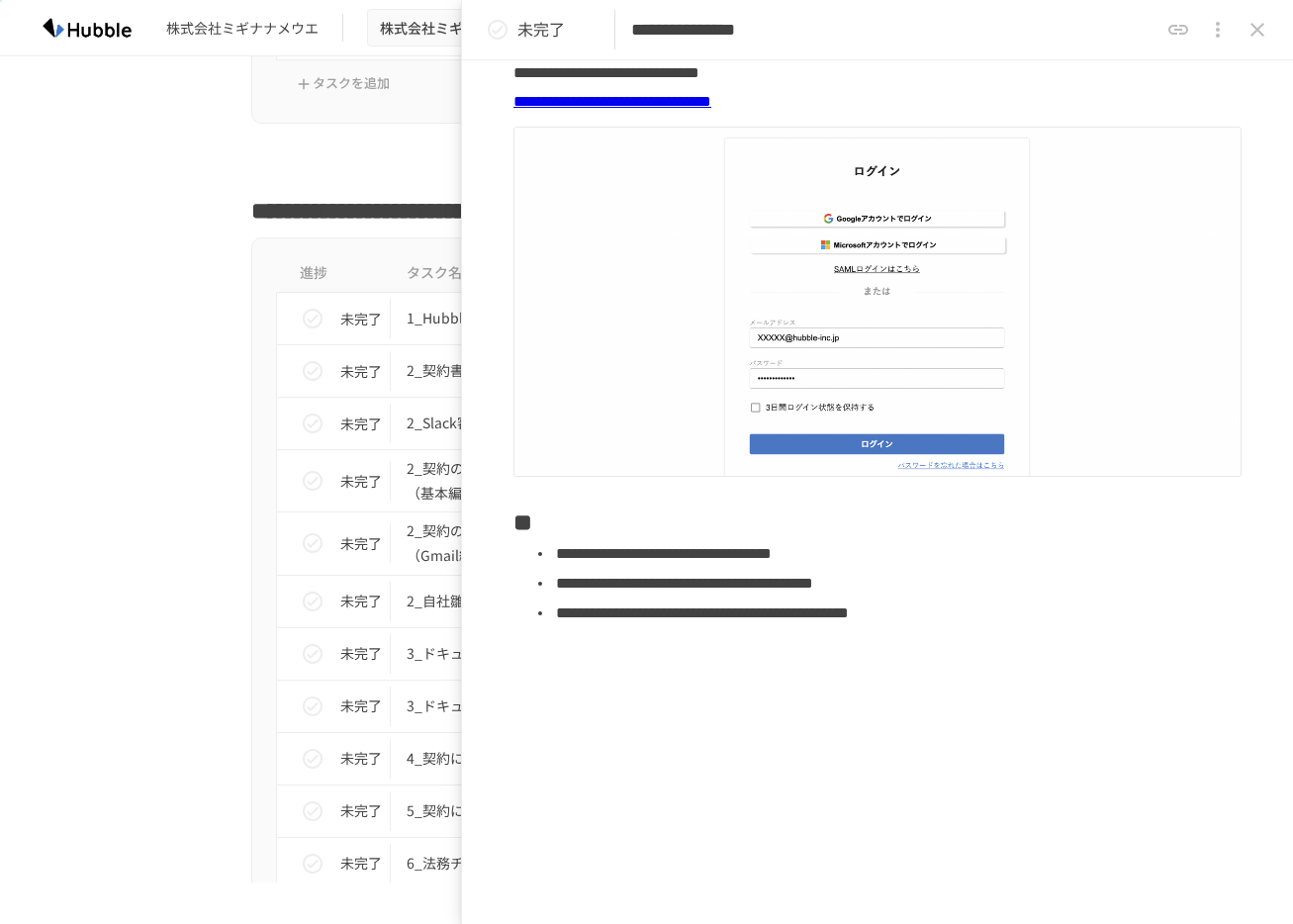 click 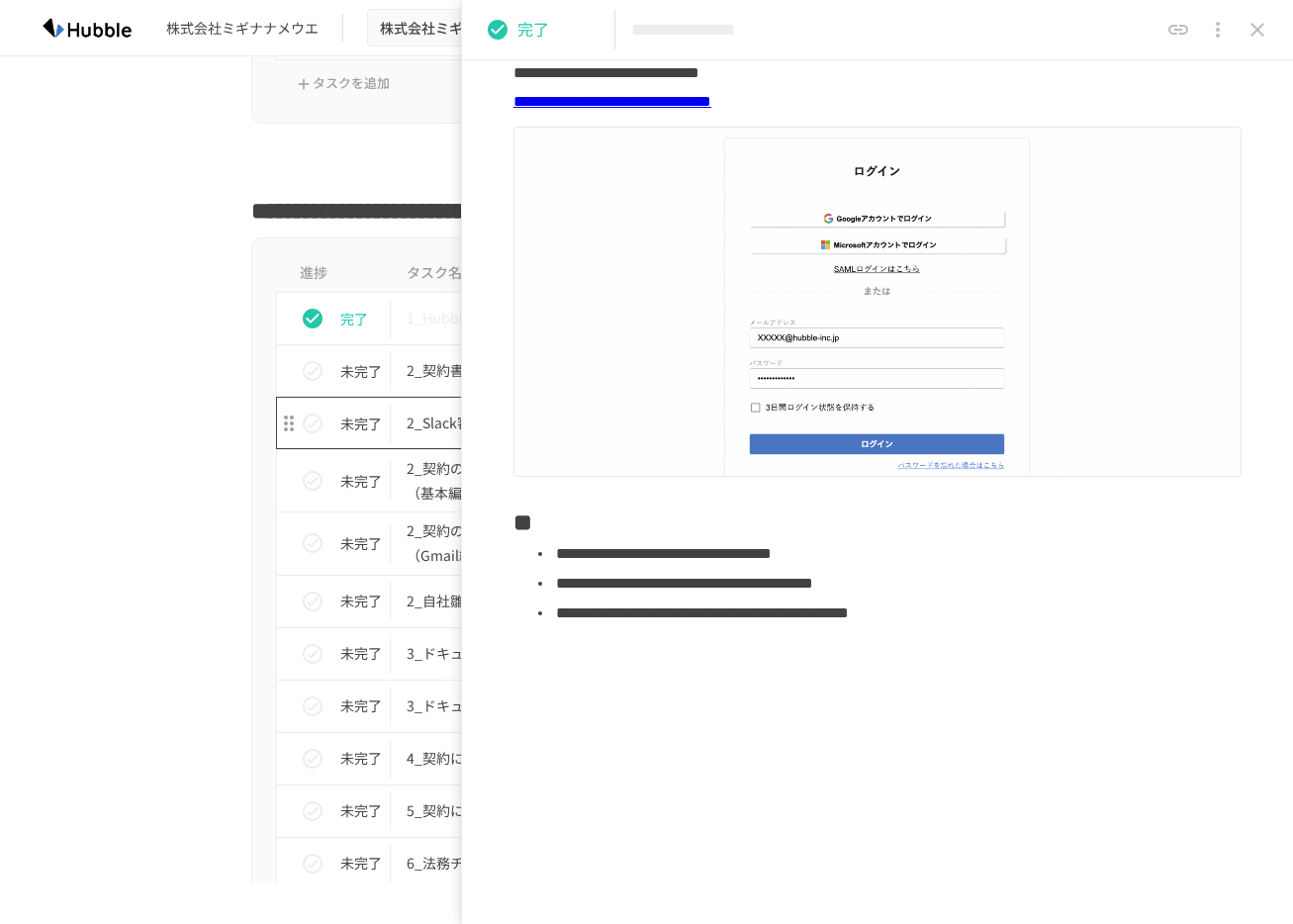 click on "2_契約書審査依頼フォームからレビュー依頼を行う" at bounding box center (605, 370) 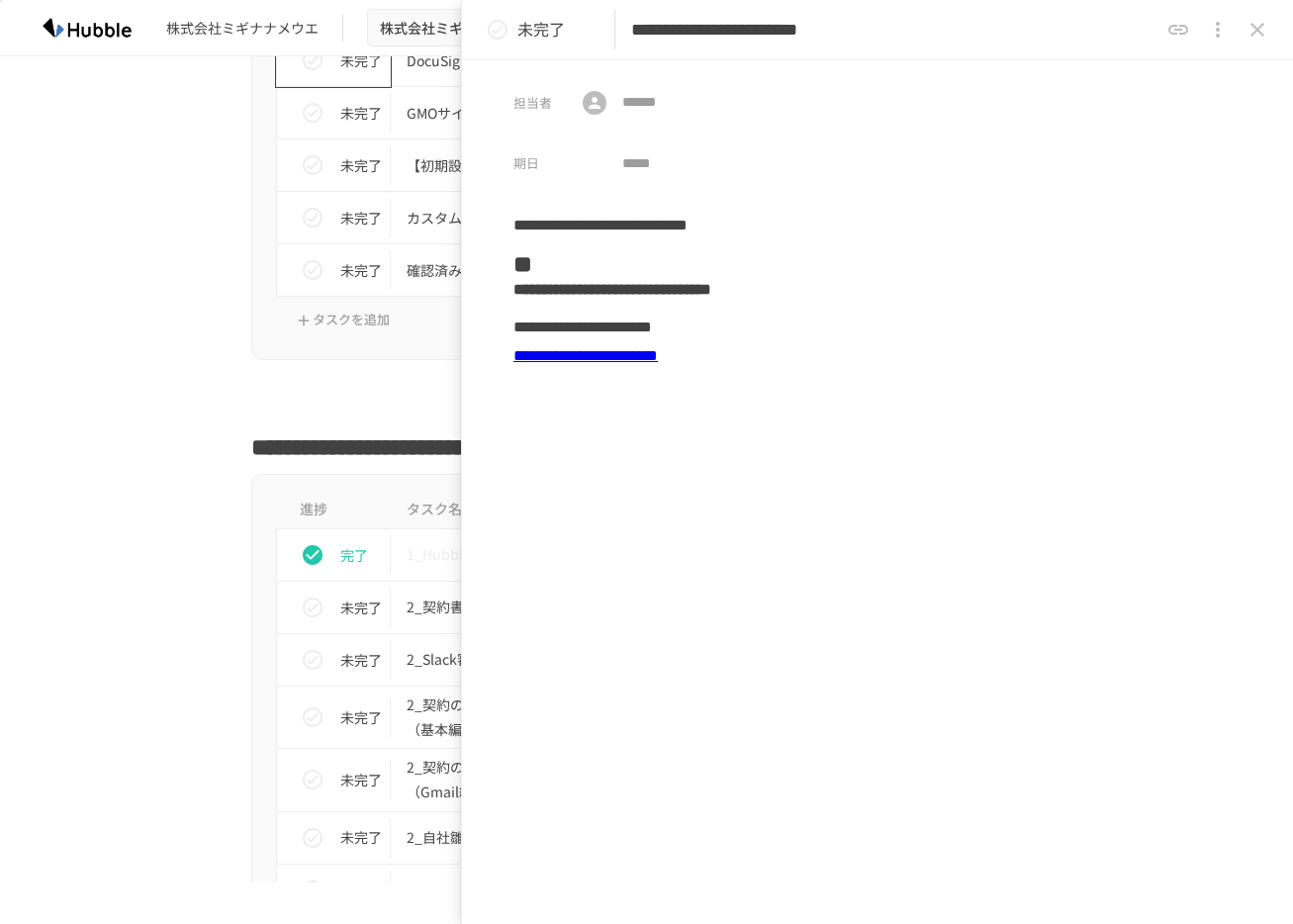 scroll, scrollTop: 975, scrollLeft: 0, axis: vertical 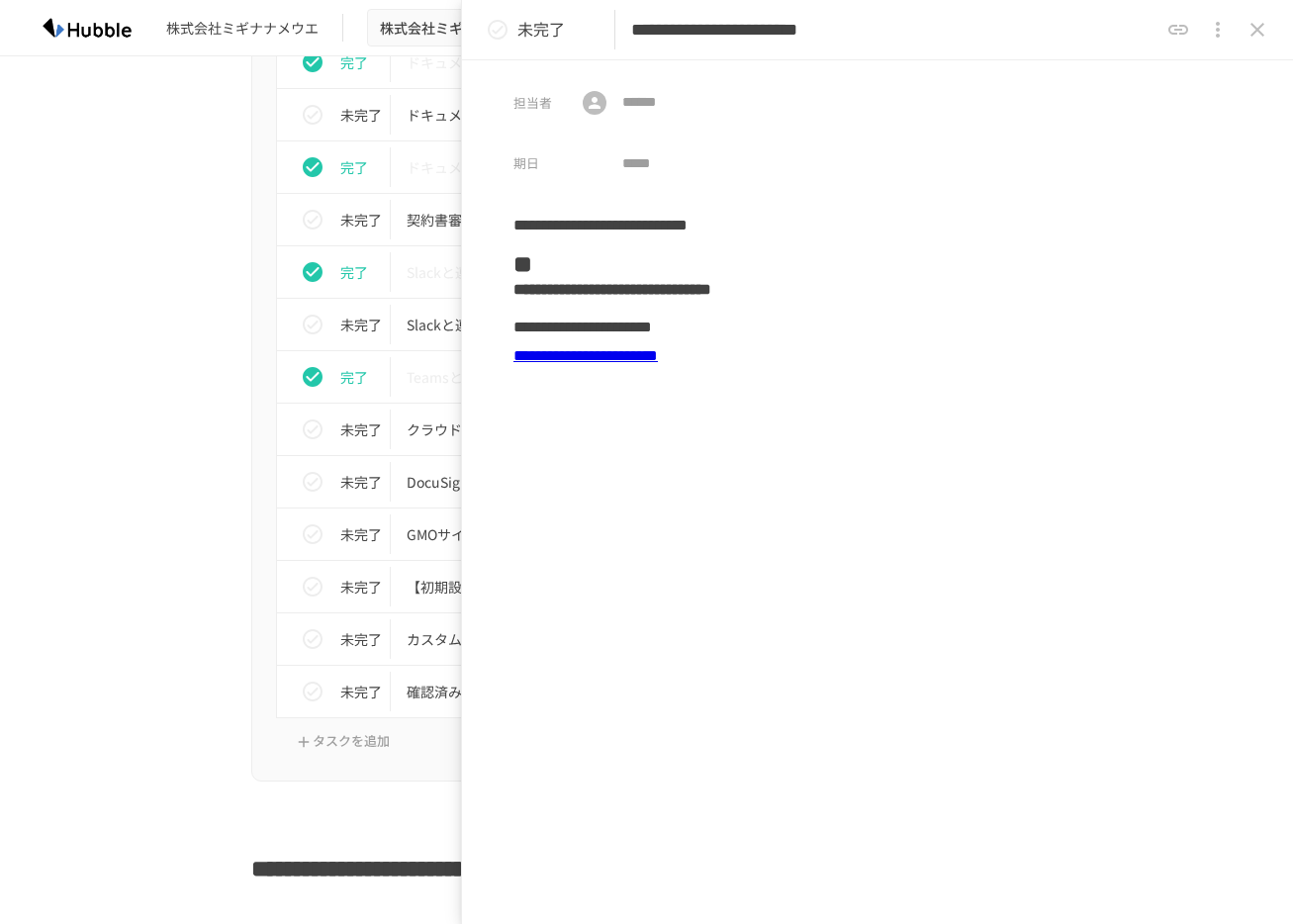 click 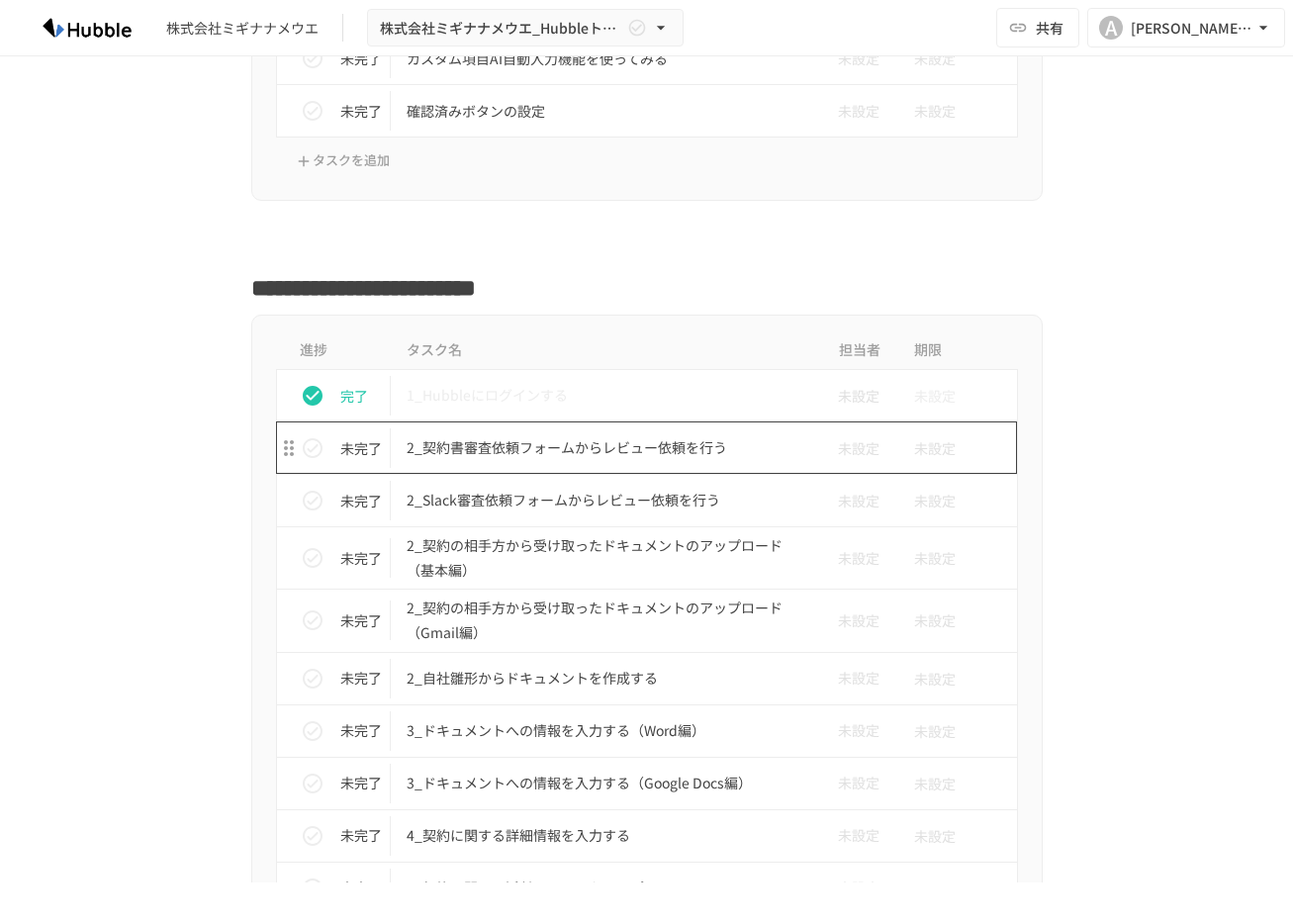 scroll, scrollTop: 934, scrollLeft: 0, axis: vertical 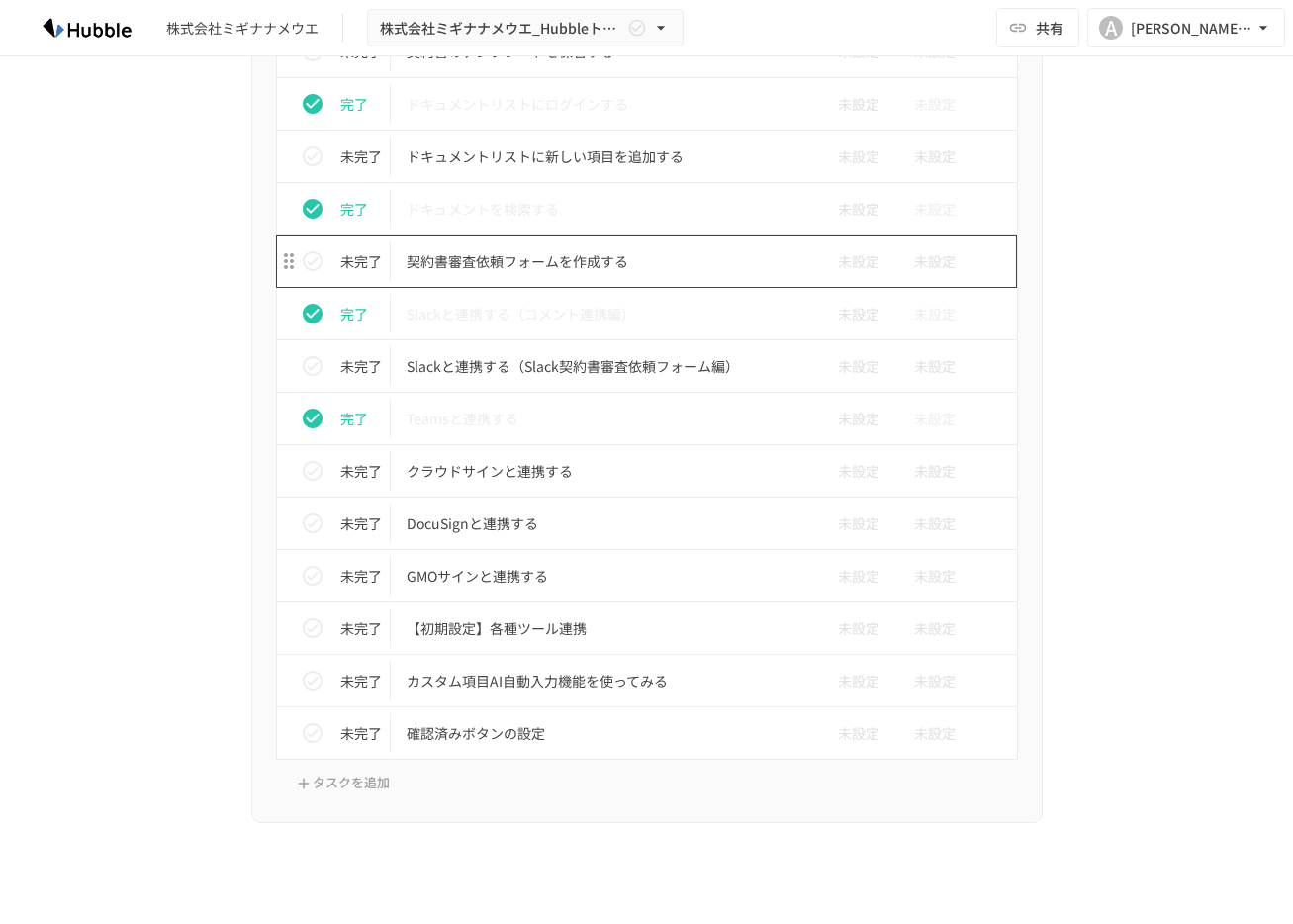 click on "契約書審査依頼フォームを作成する" at bounding box center [605, 261] 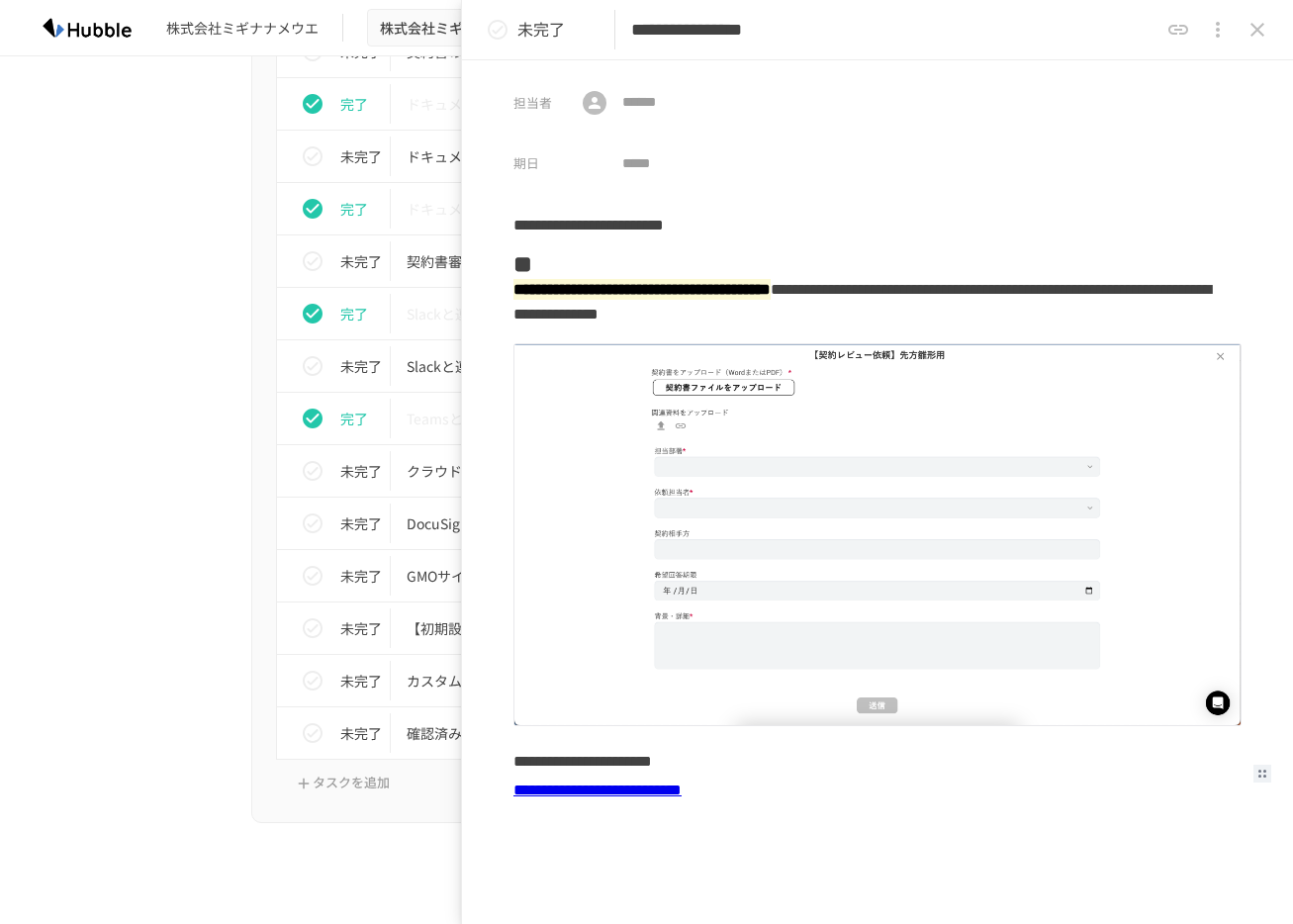 click on "**********" at bounding box center [877, 790] 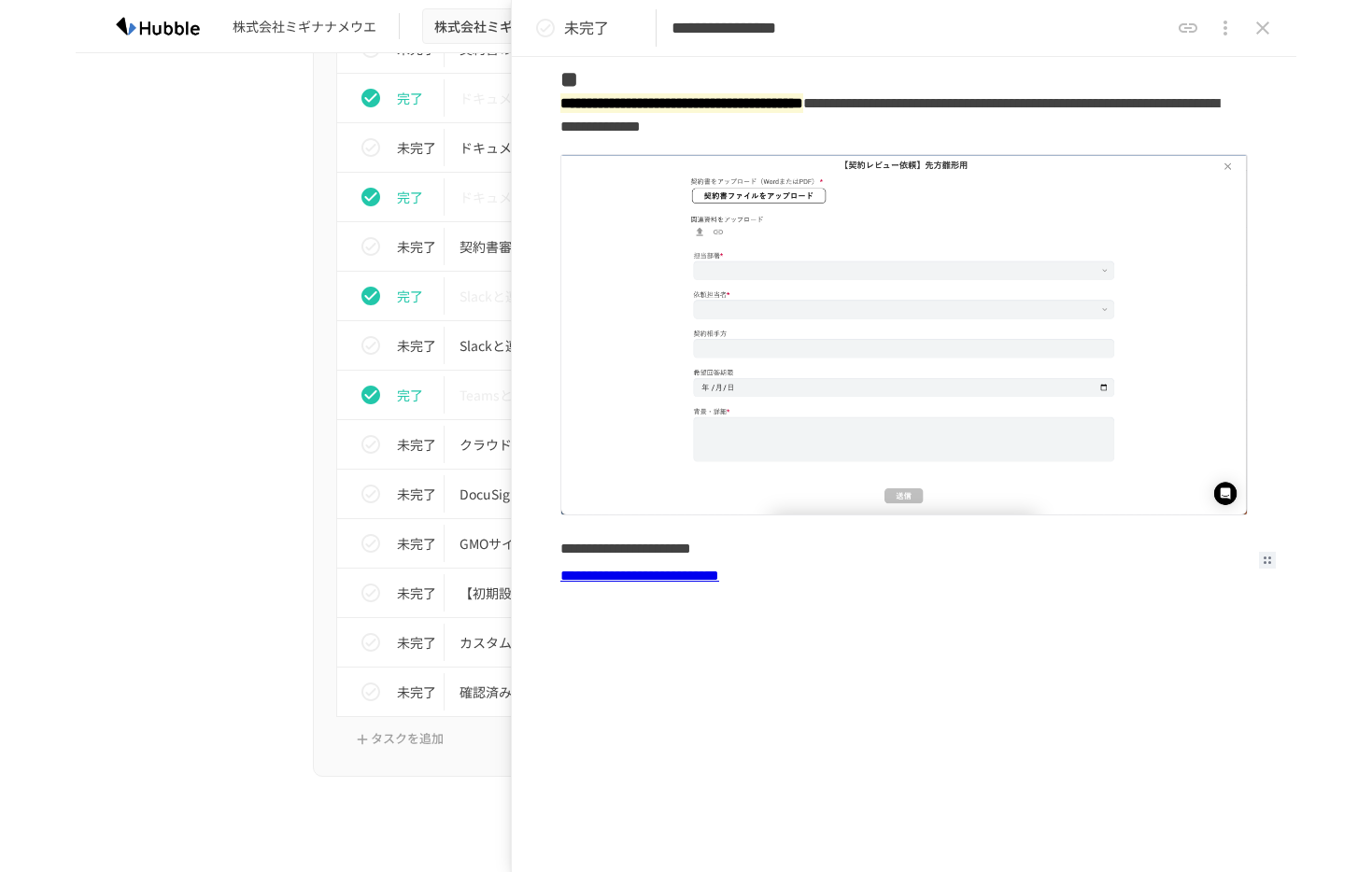 scroll, scrollTop: 0, scrollLeft: 0, axis: both 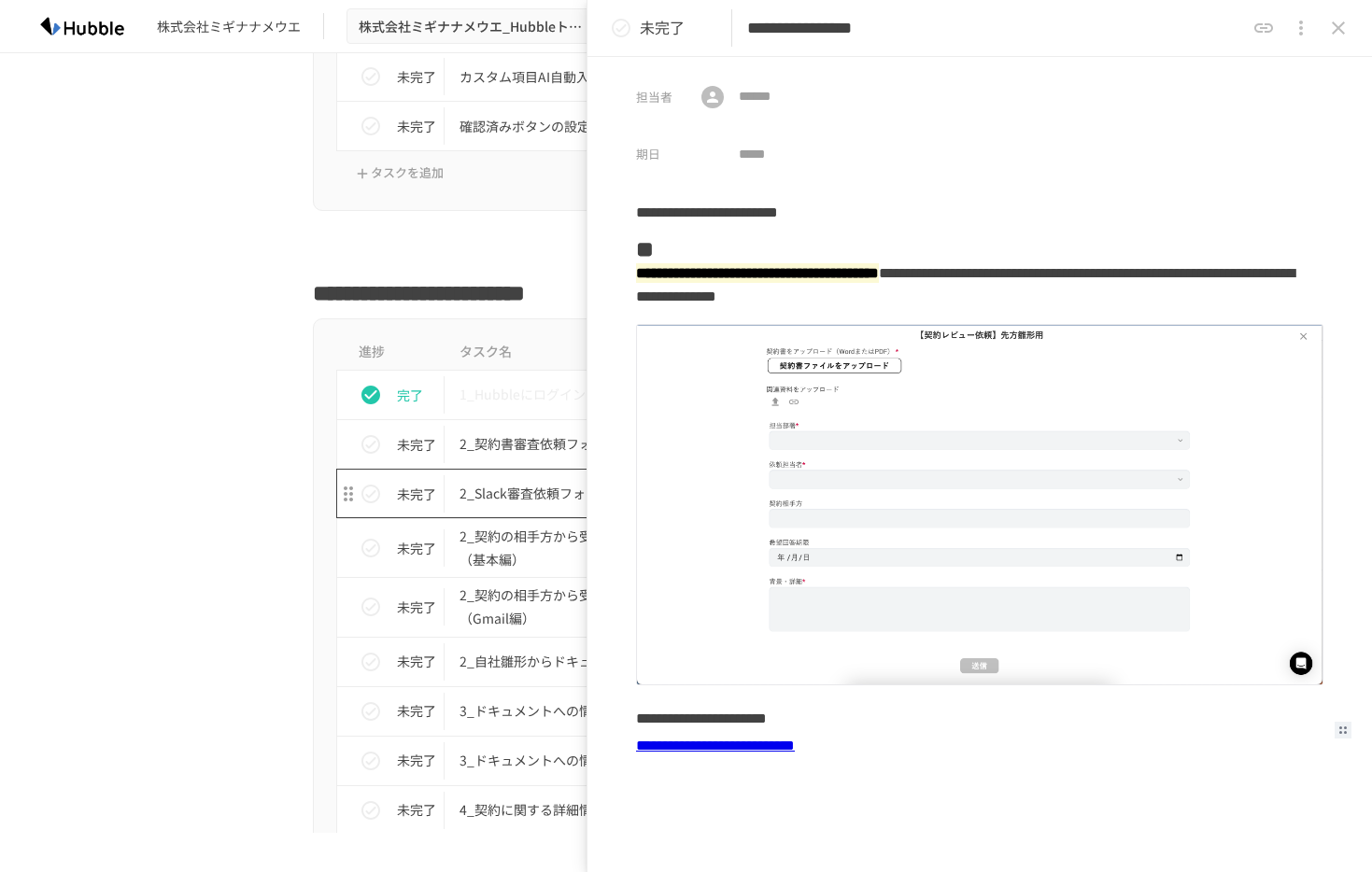click on "2_Slack審査依頼フォームからレビュー依頼を行う" at bounding box center [647, 493] 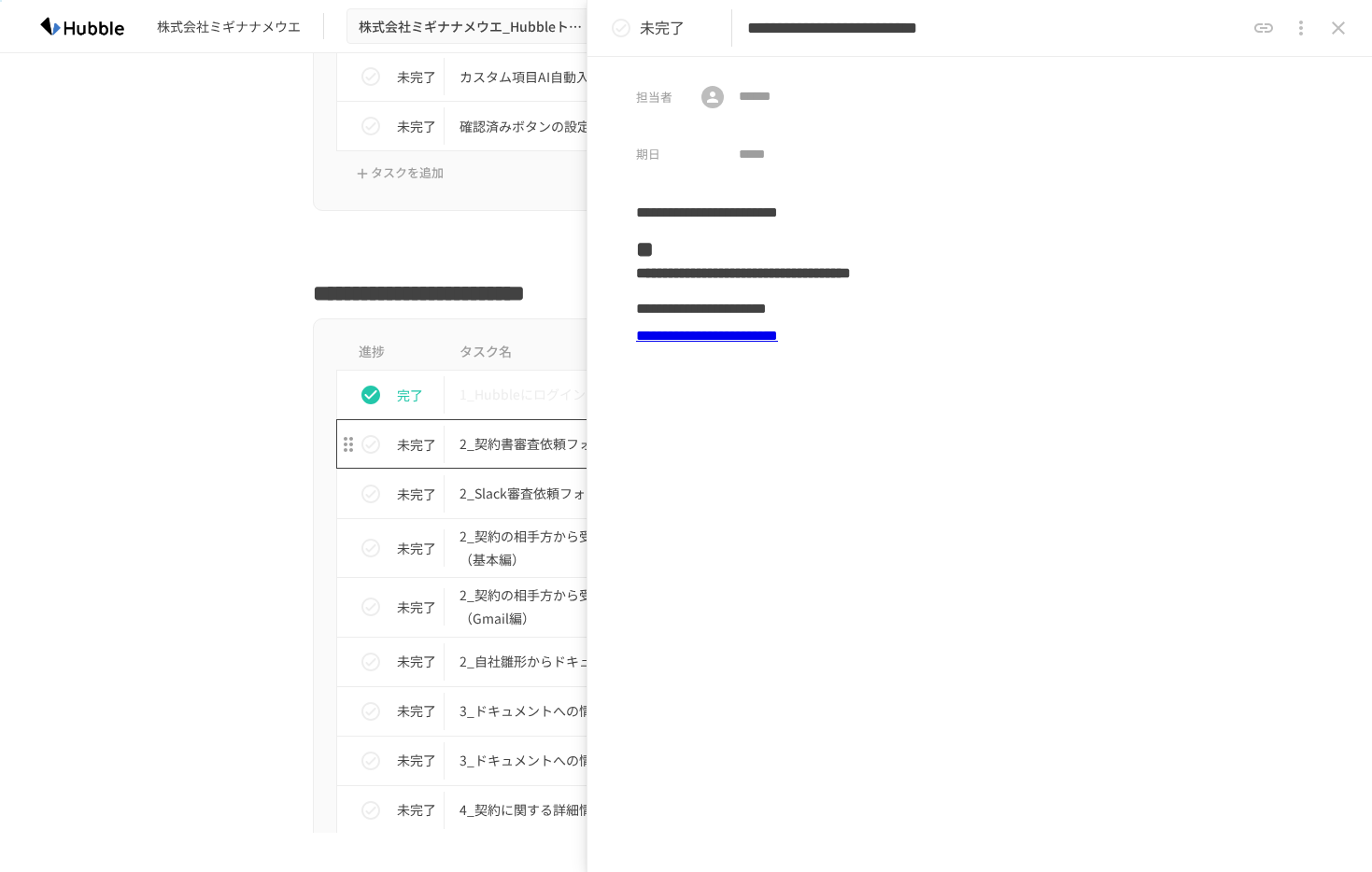 click on "2_契約書審査依頼フォームからレビュー依頼を行う" at bounding box center (647, 443) 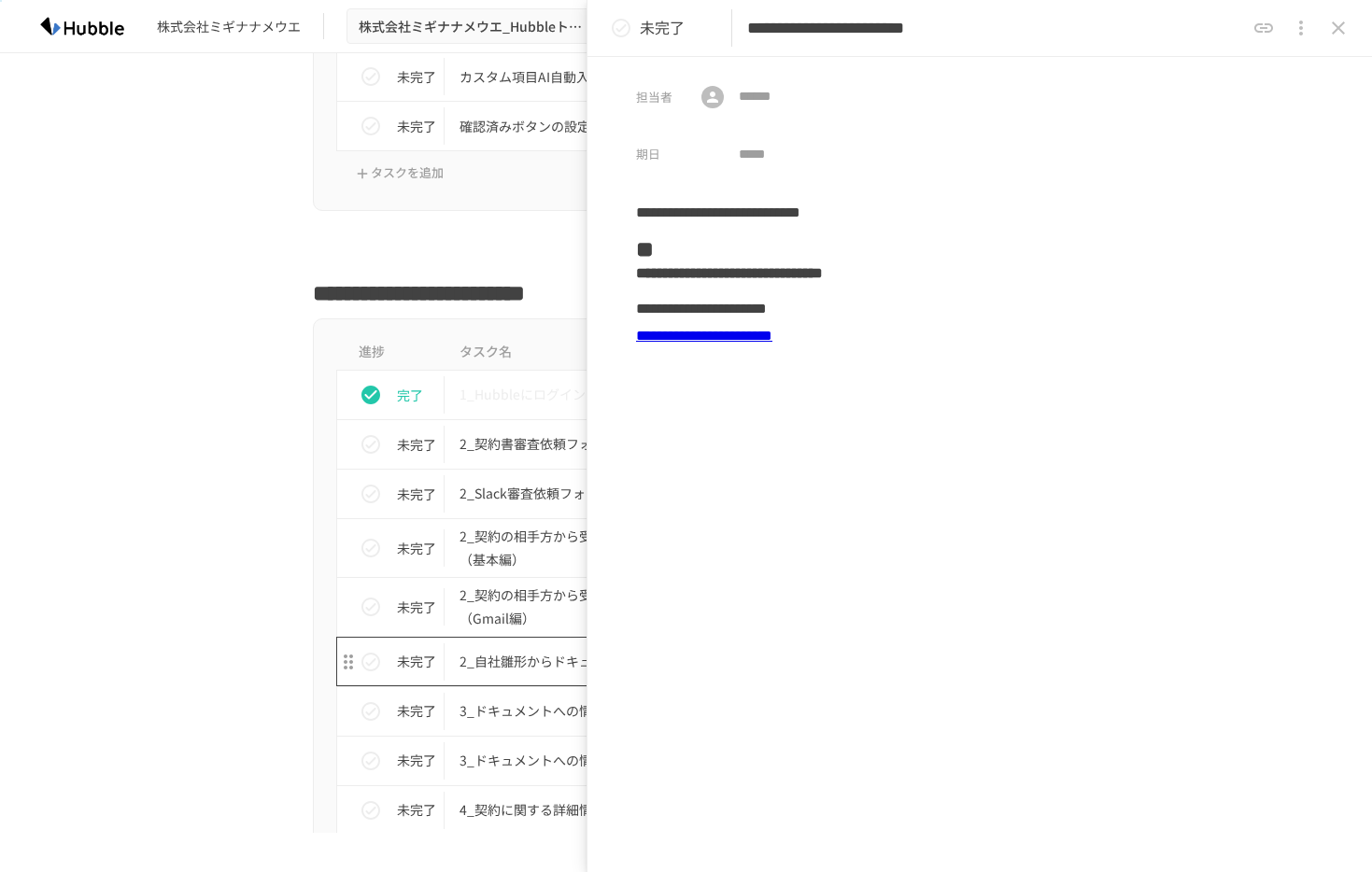 click on "2_自社雛形からドキュメントを作成する" at bounding box center [647, 661] 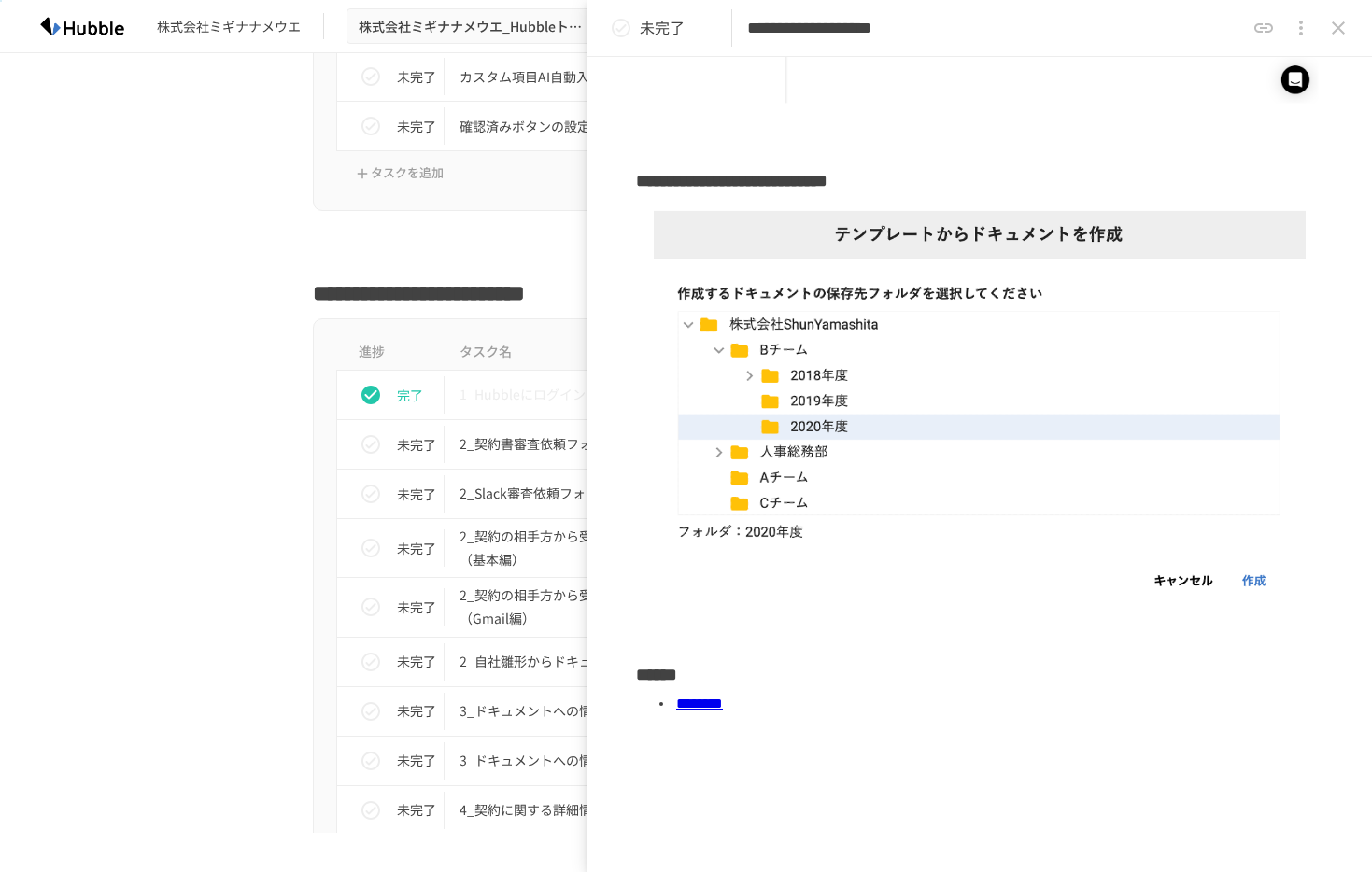 scroll, scrollTop: 528, scrollLeft: 0, axis: vertical 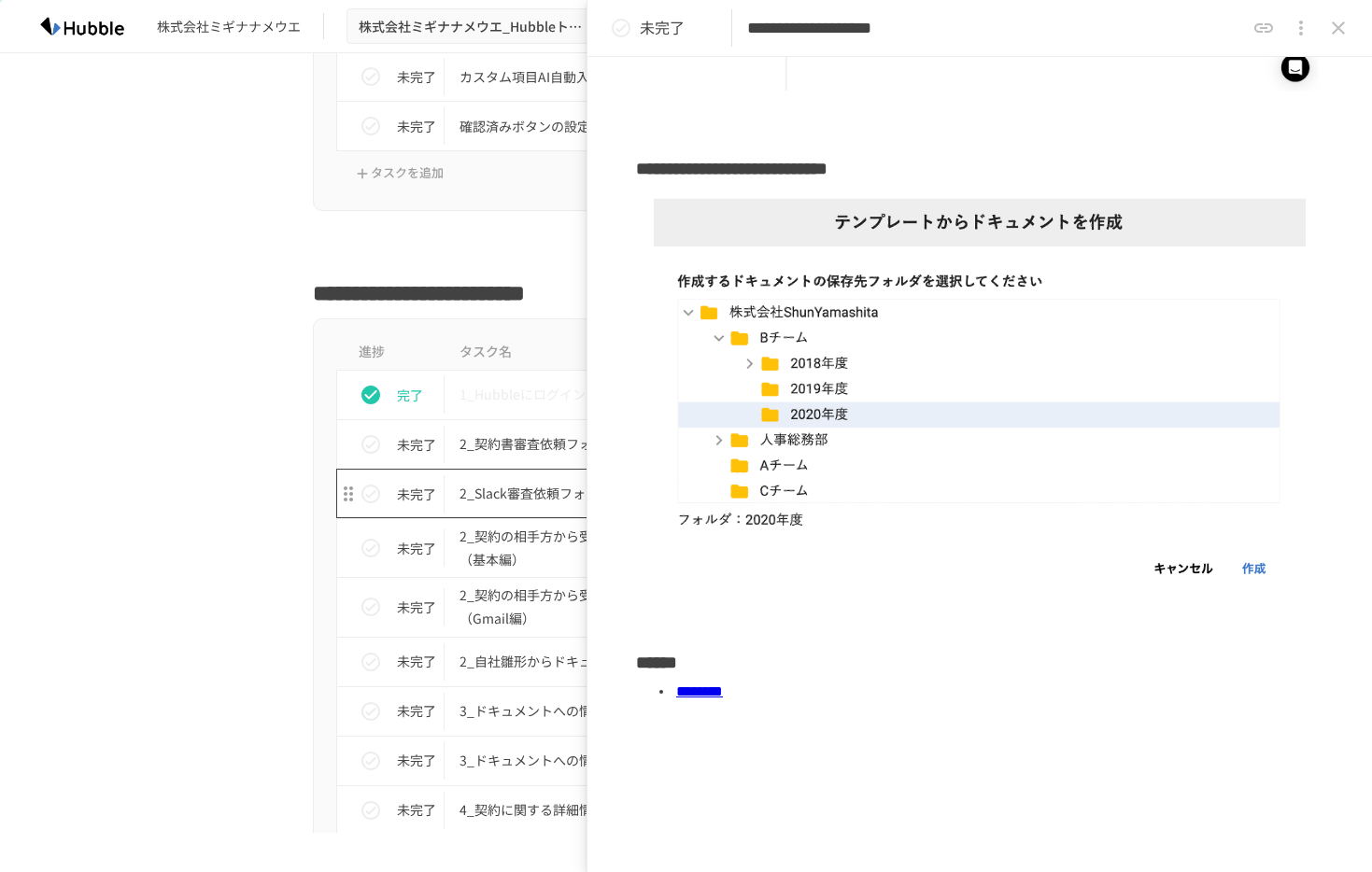 click on "2_Slack審査依頼フォームからレビュー依頼を行う" at bounding box center [647, 493] 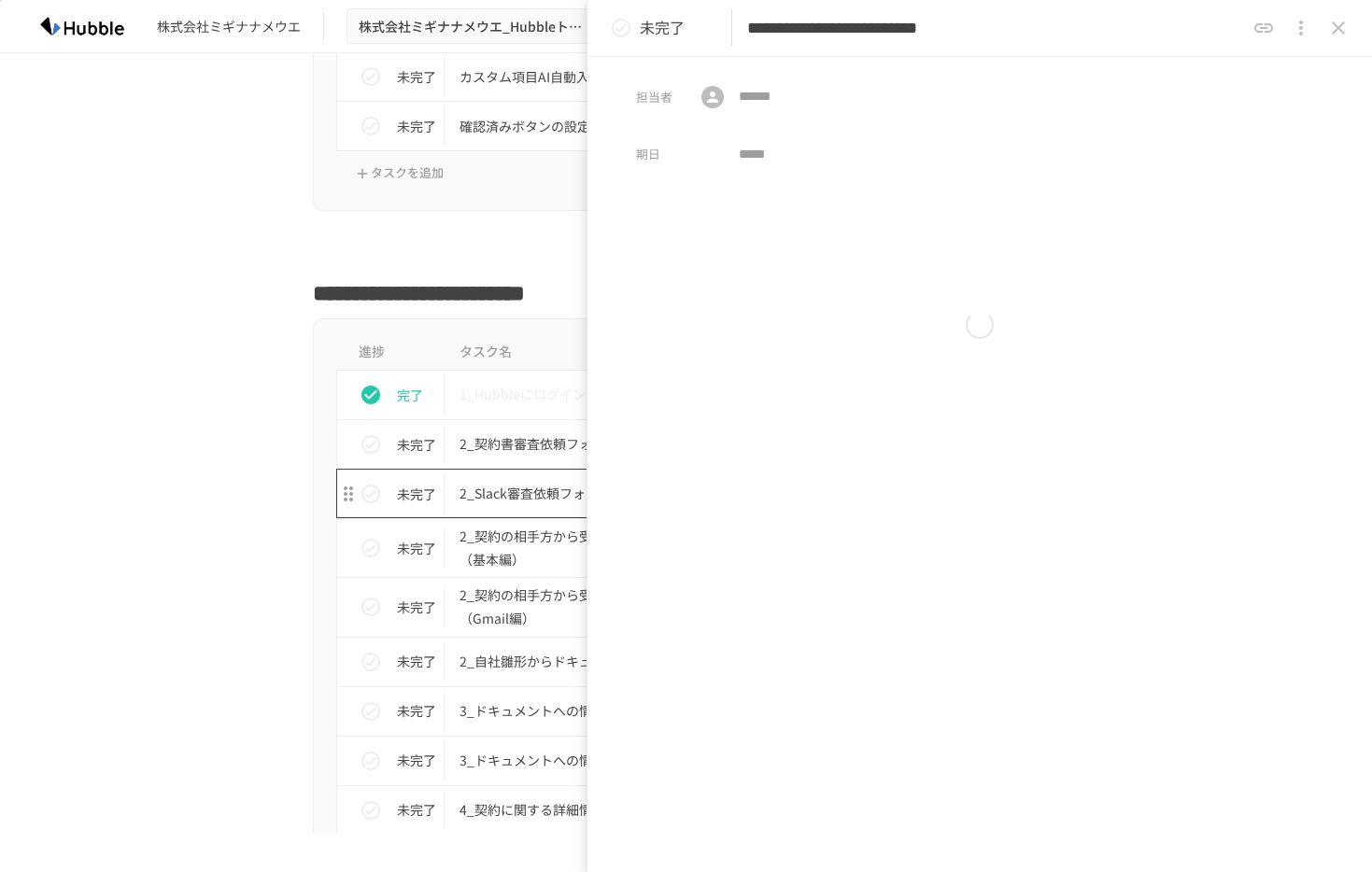 scroll, scrollTop: 0, scrollLeft: 0, axis: both 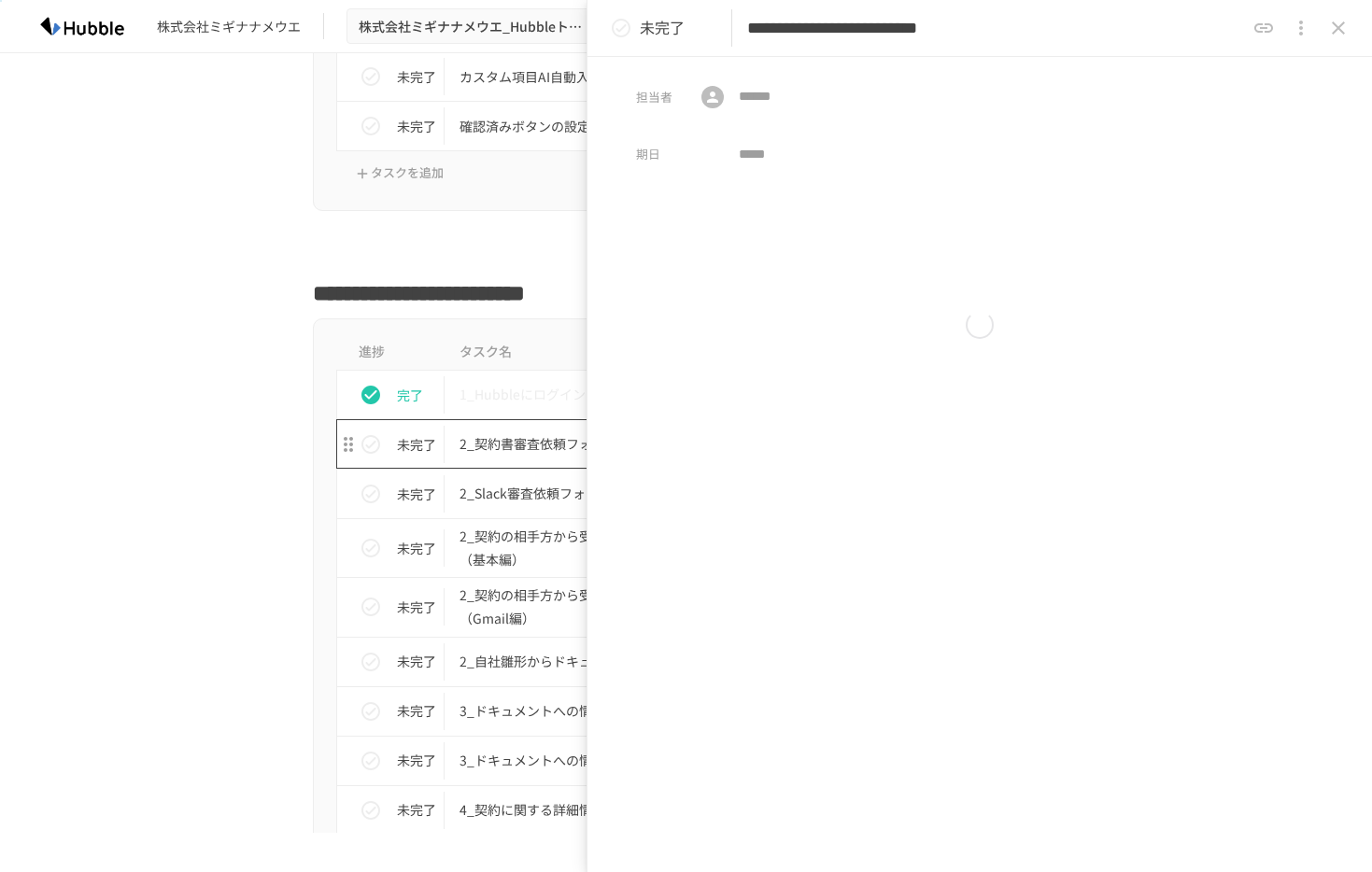 click on "2_契約書審査依頼フォームからレビュー依頼を行う" at bounding box center [647, 443] 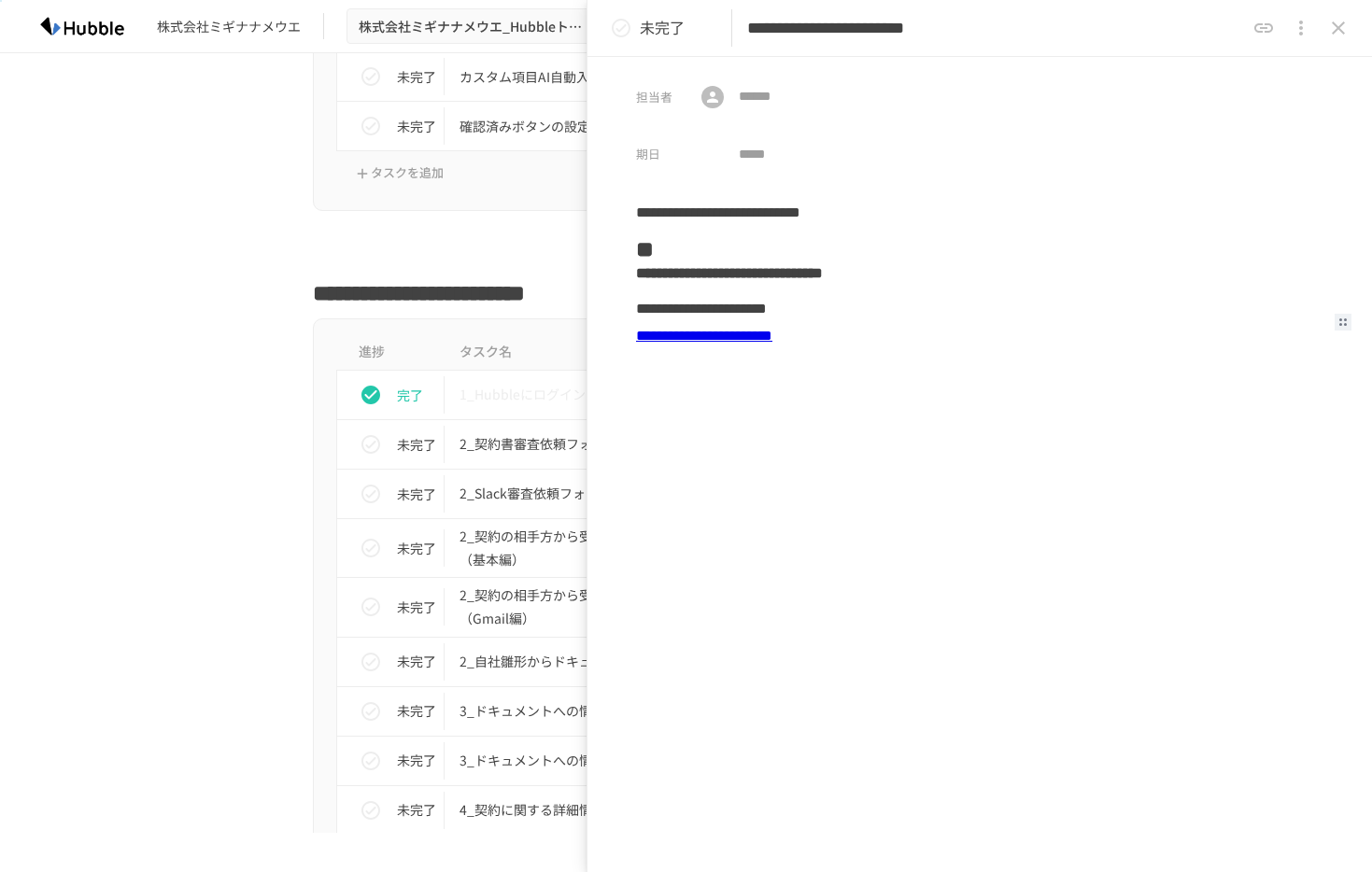 click on "**********" at bounding box center (704, 335) 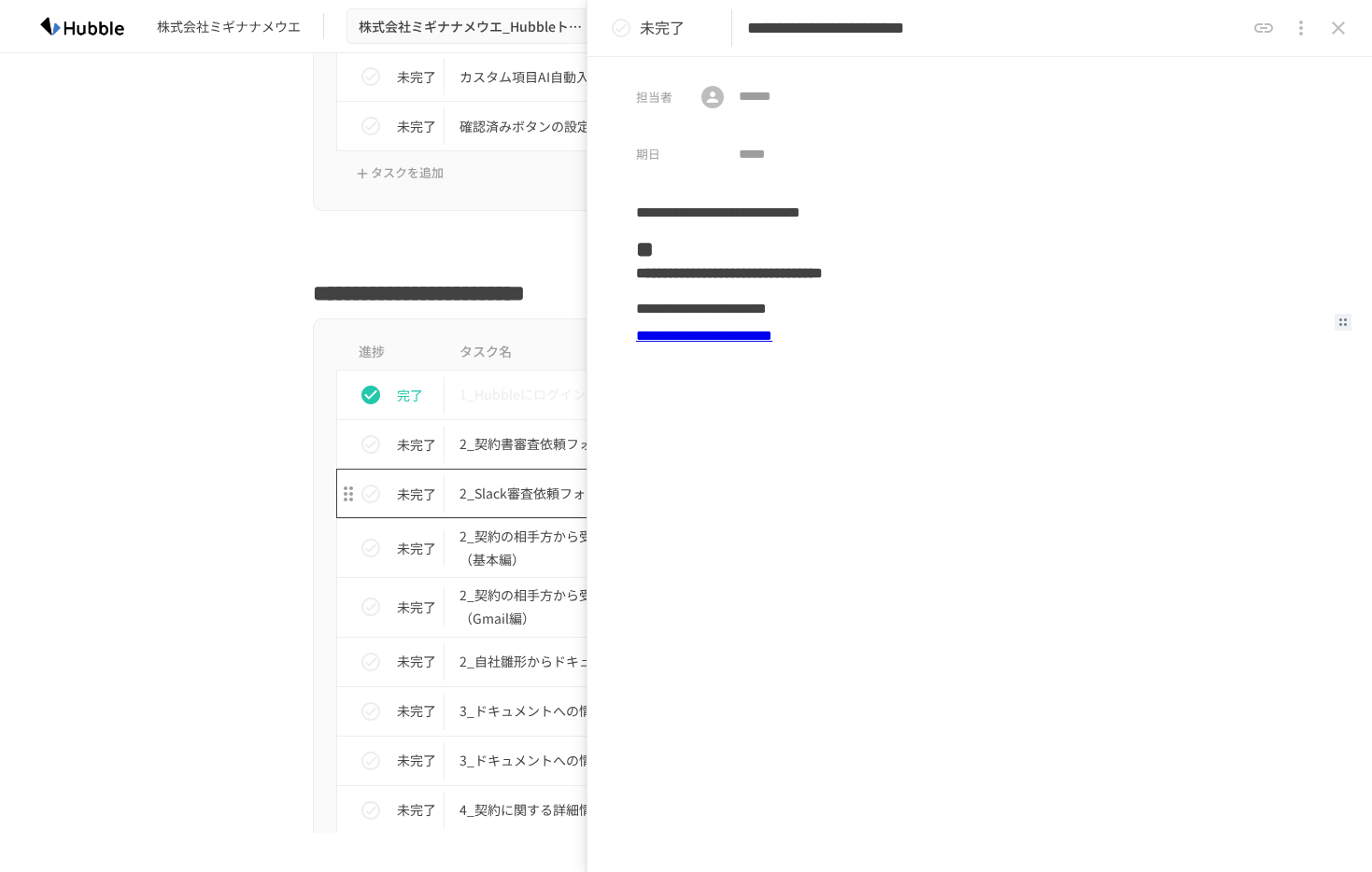 click on "2_Slack審査依頼フォームからレビュー依頼を行う" at bounding box center [647, 493] 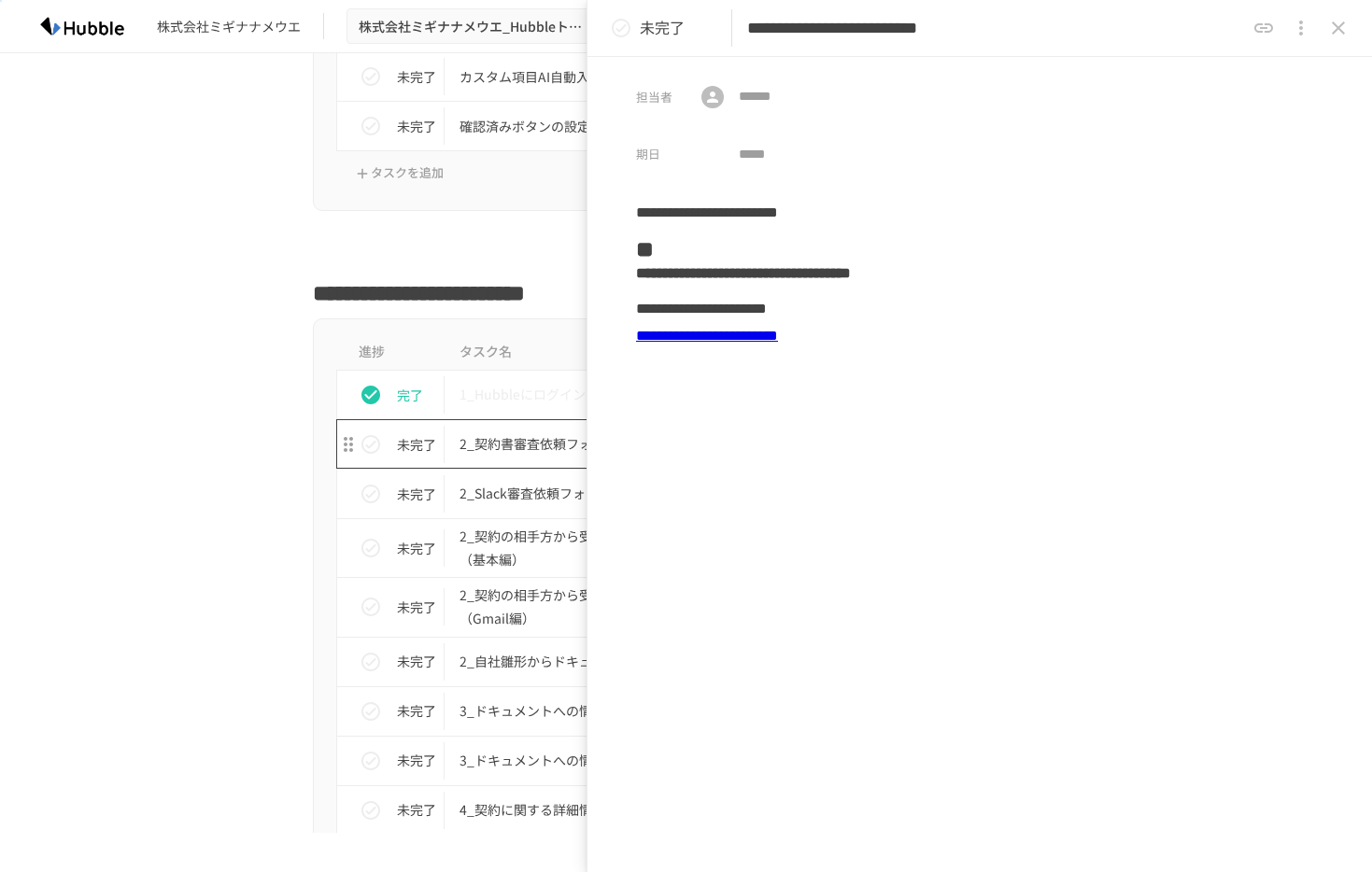click on "2_契約書審査依頼フォームからレビュー依頼を行う" at bounding box center [647, 443] 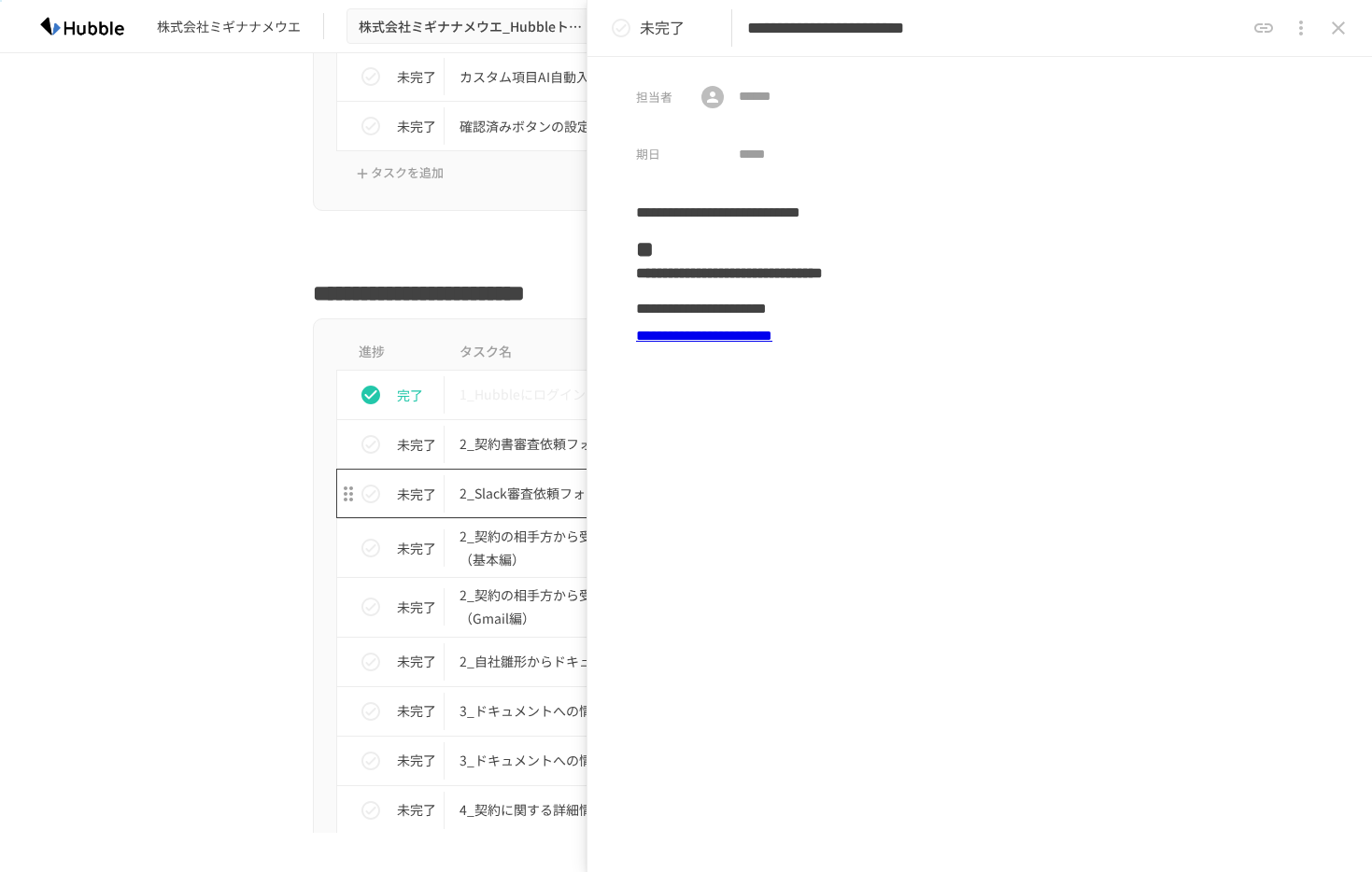 click on "2_Slack審査依頼フォームからレビュー依頼を行う" at bounding box center (647, 493) 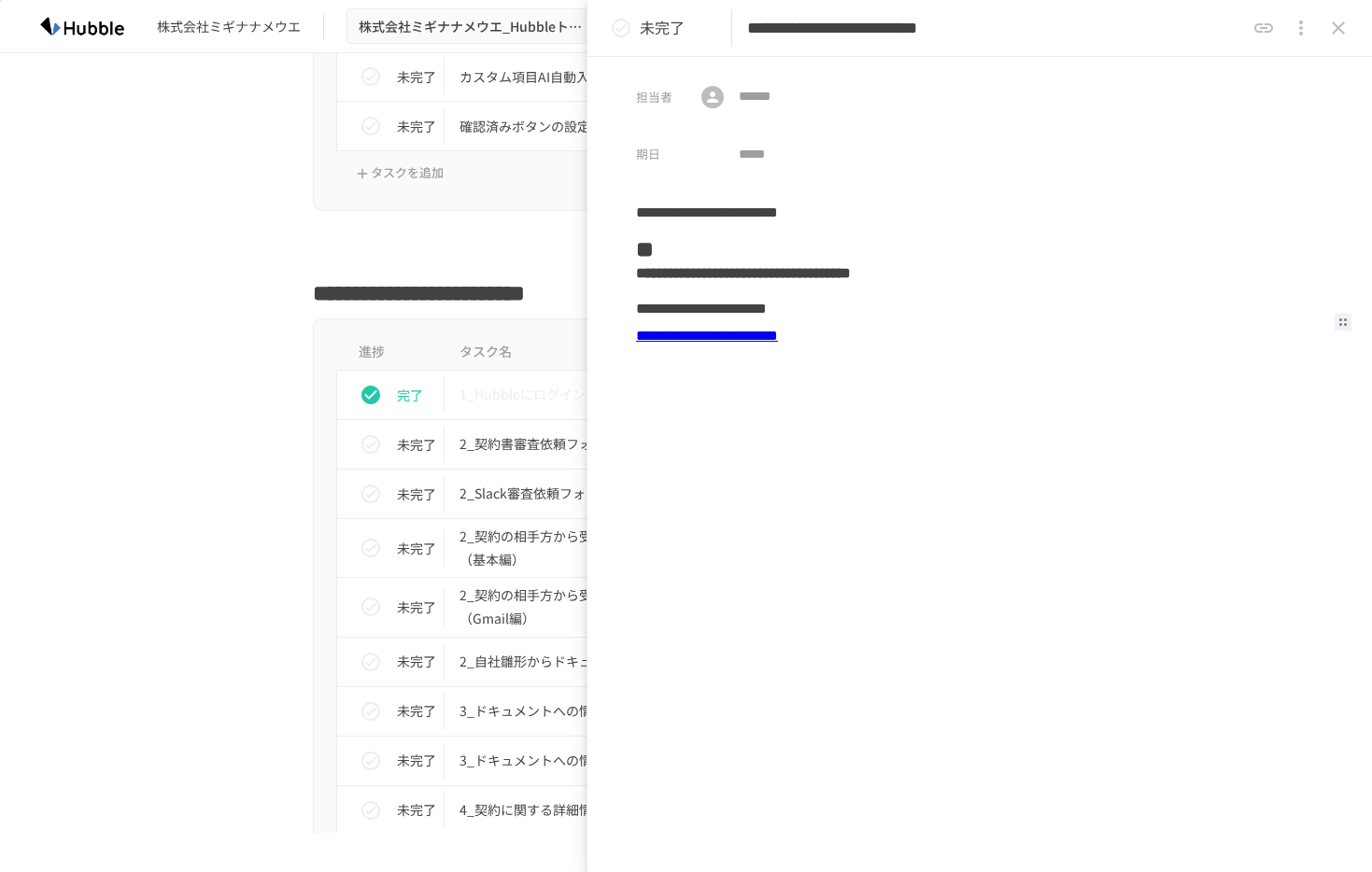 click on "**********" at bounding box center [707, 335] 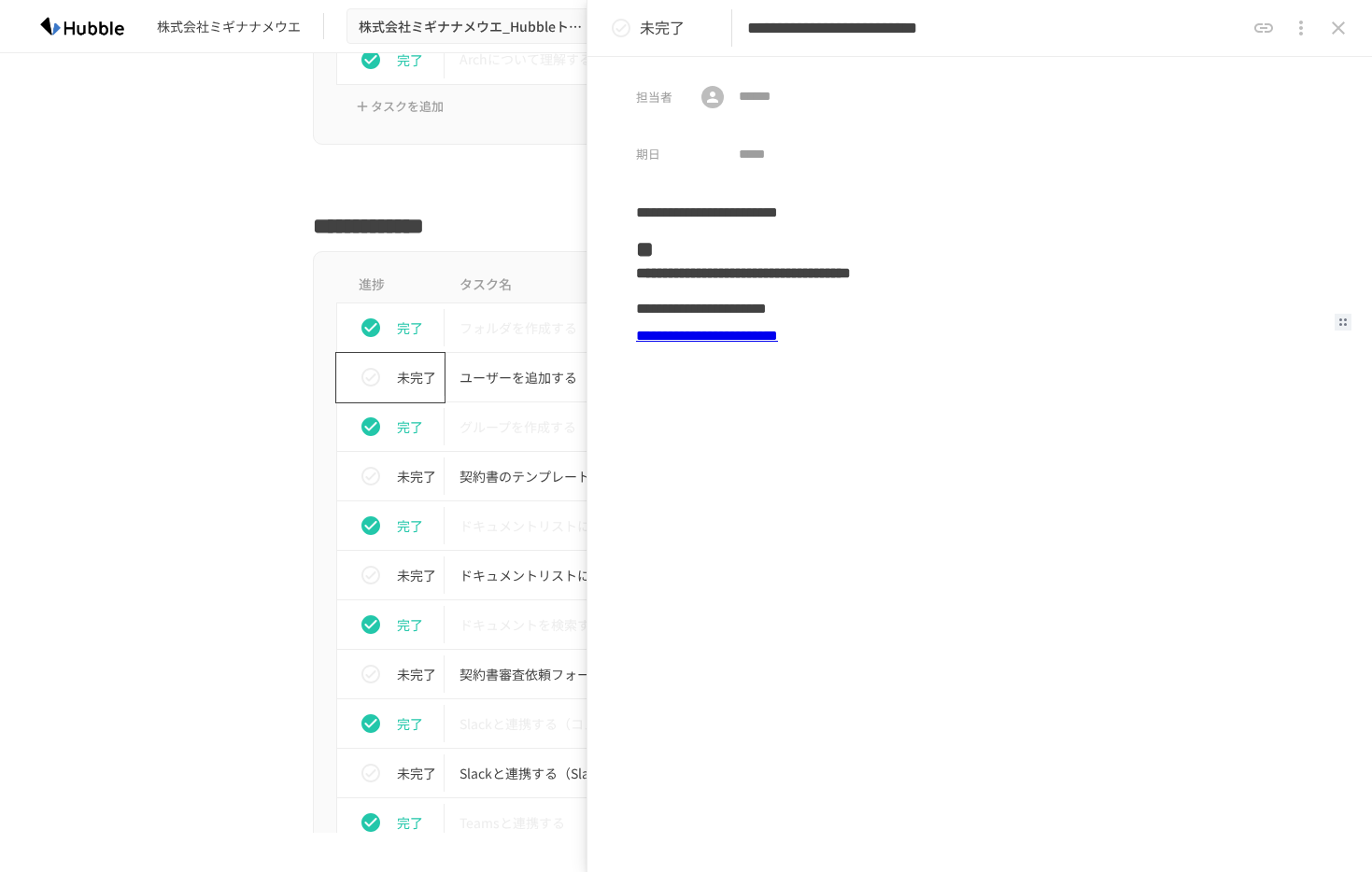 scroll, scrollTop: 746, scrollLeft: 0, axis: vertical 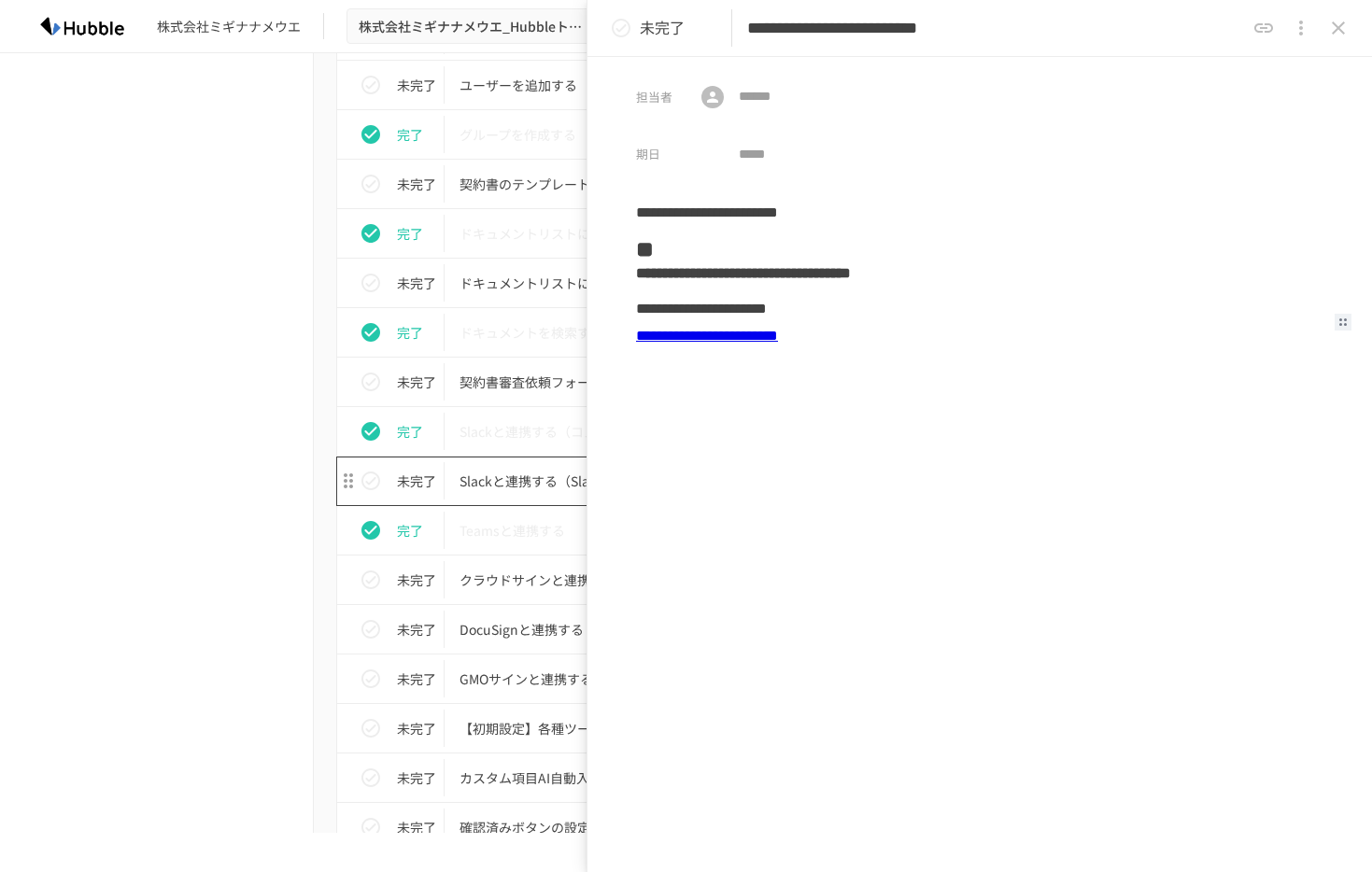 click on "Slackと連携する（Slack契約書審査依頼フォーム編）" at bounding box center (647, 481) 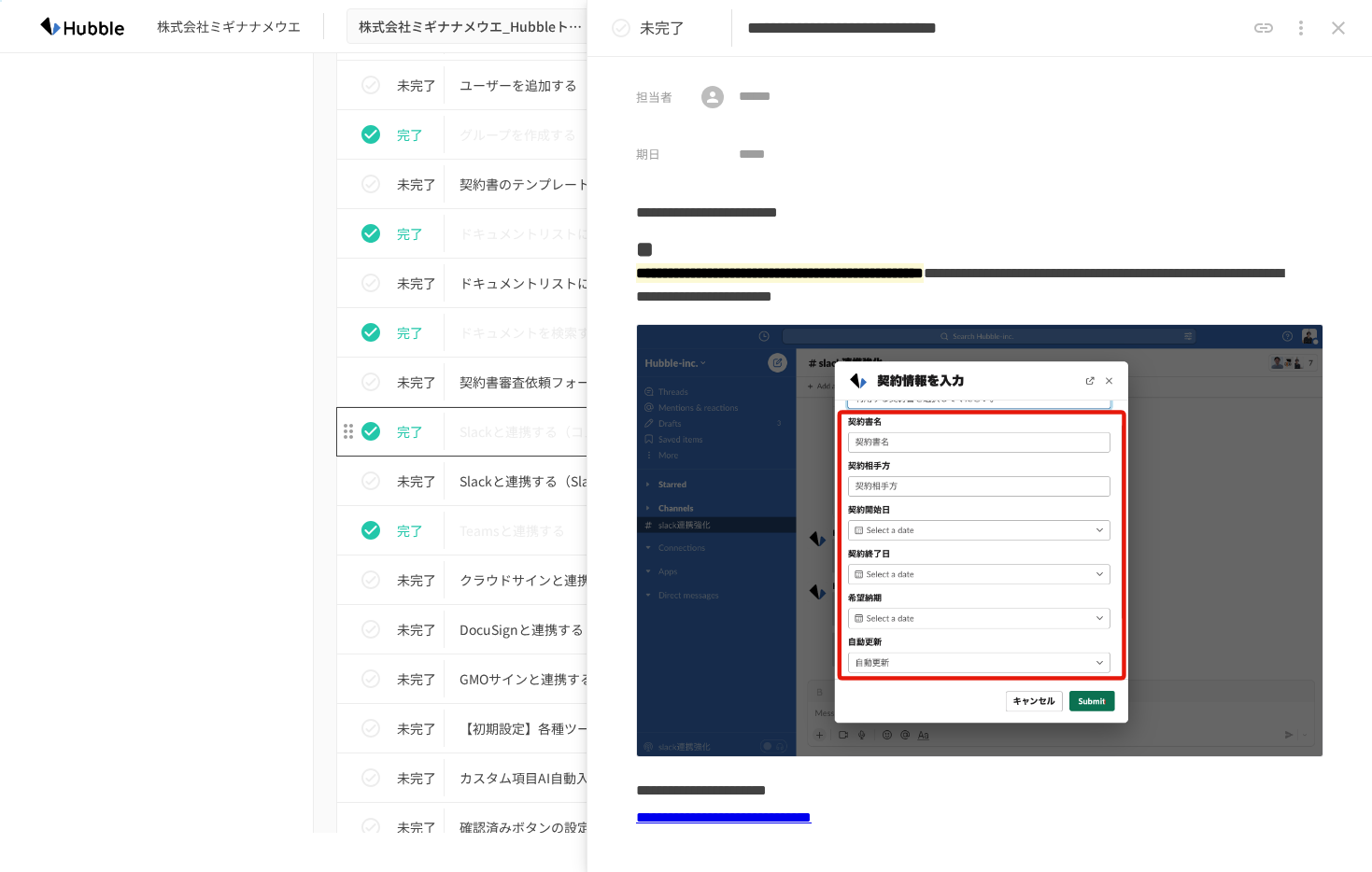 click on "Slackと連携する（コメント連携編）" at bounding box center (647, 431) 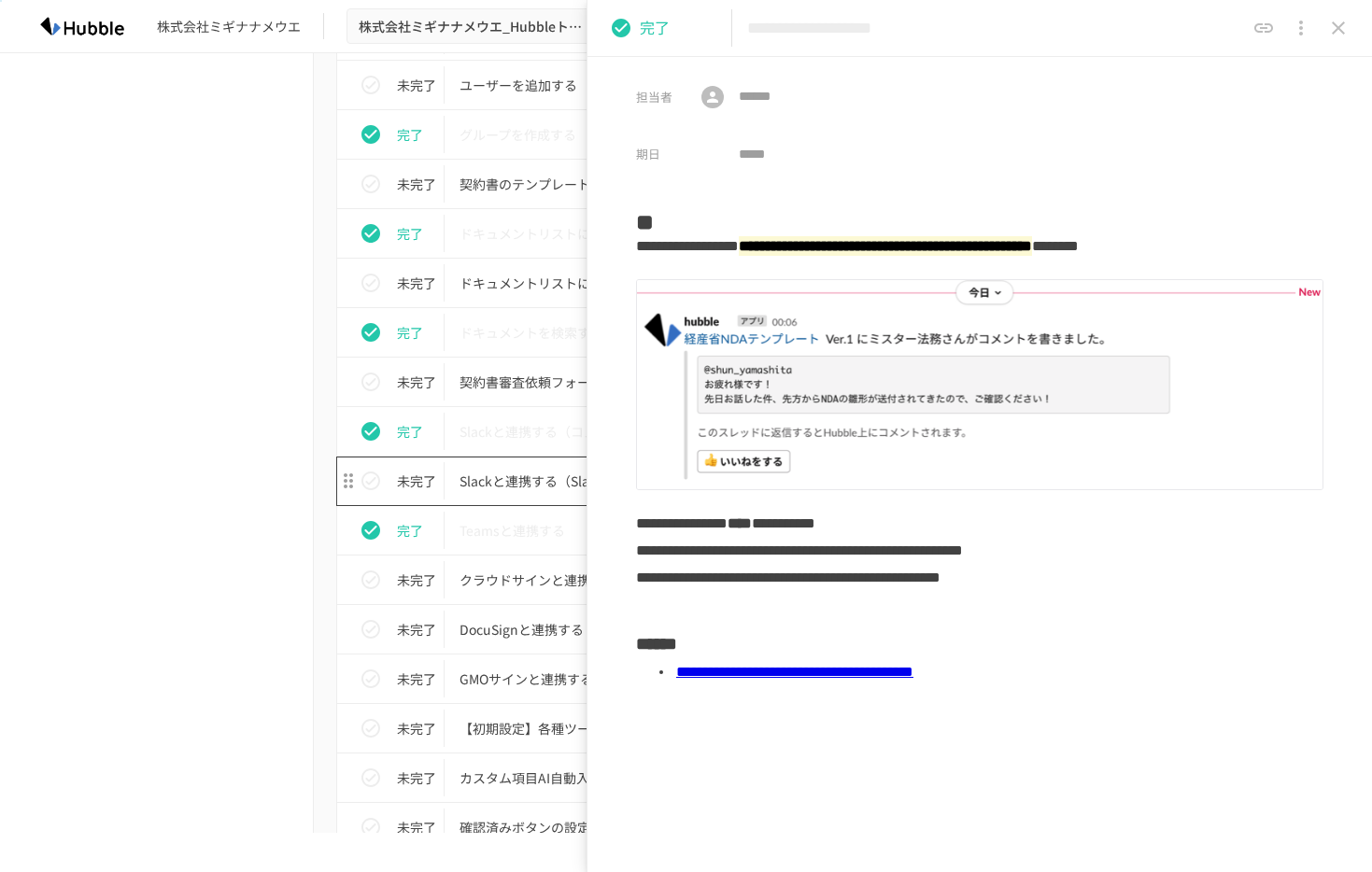 click on "Slackと連携する（Slack契約書審査依頼フォーム編）" at bounding box center [647, 481] 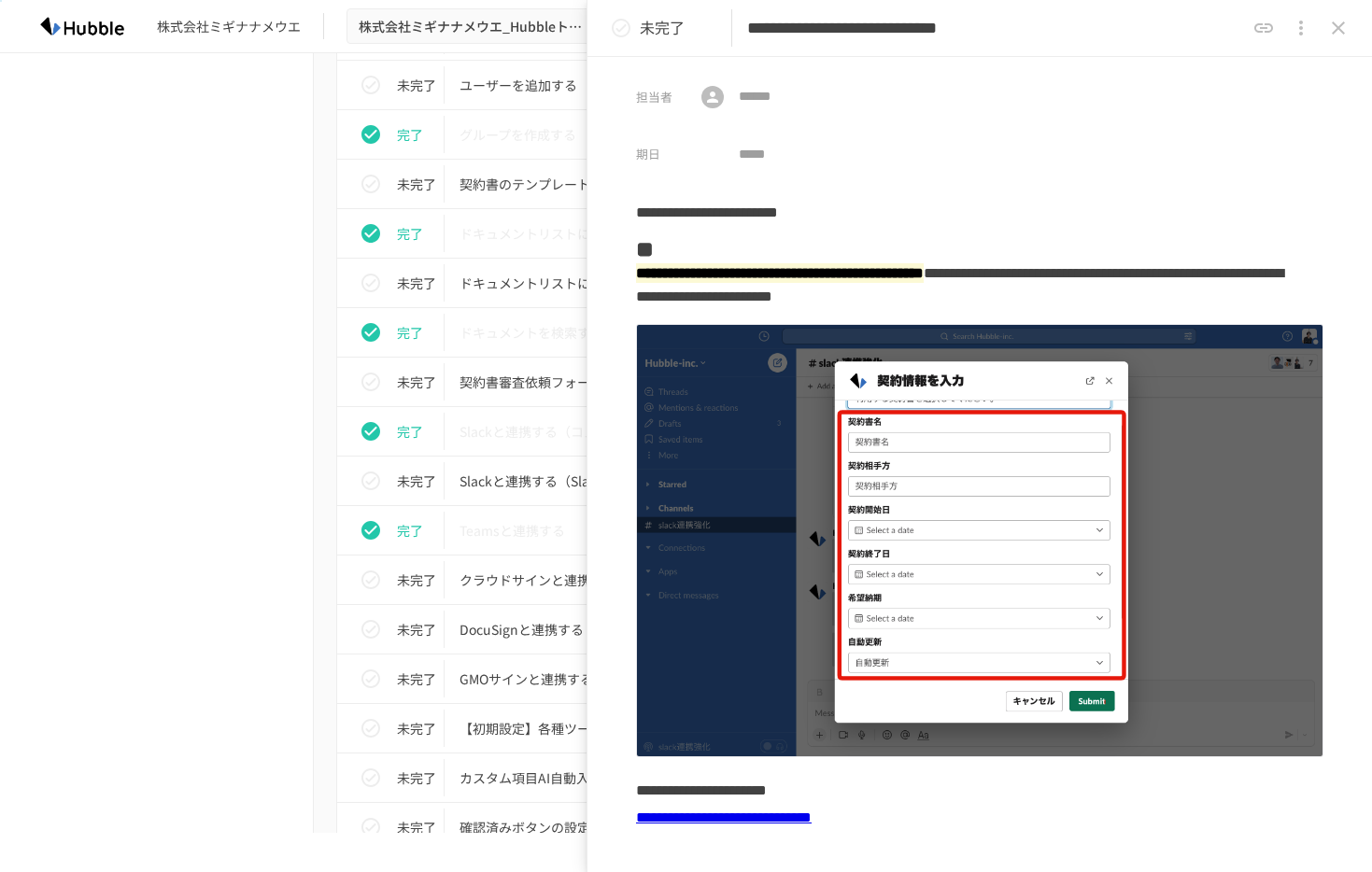 click on "**********" at bounding box center (724, 817) 